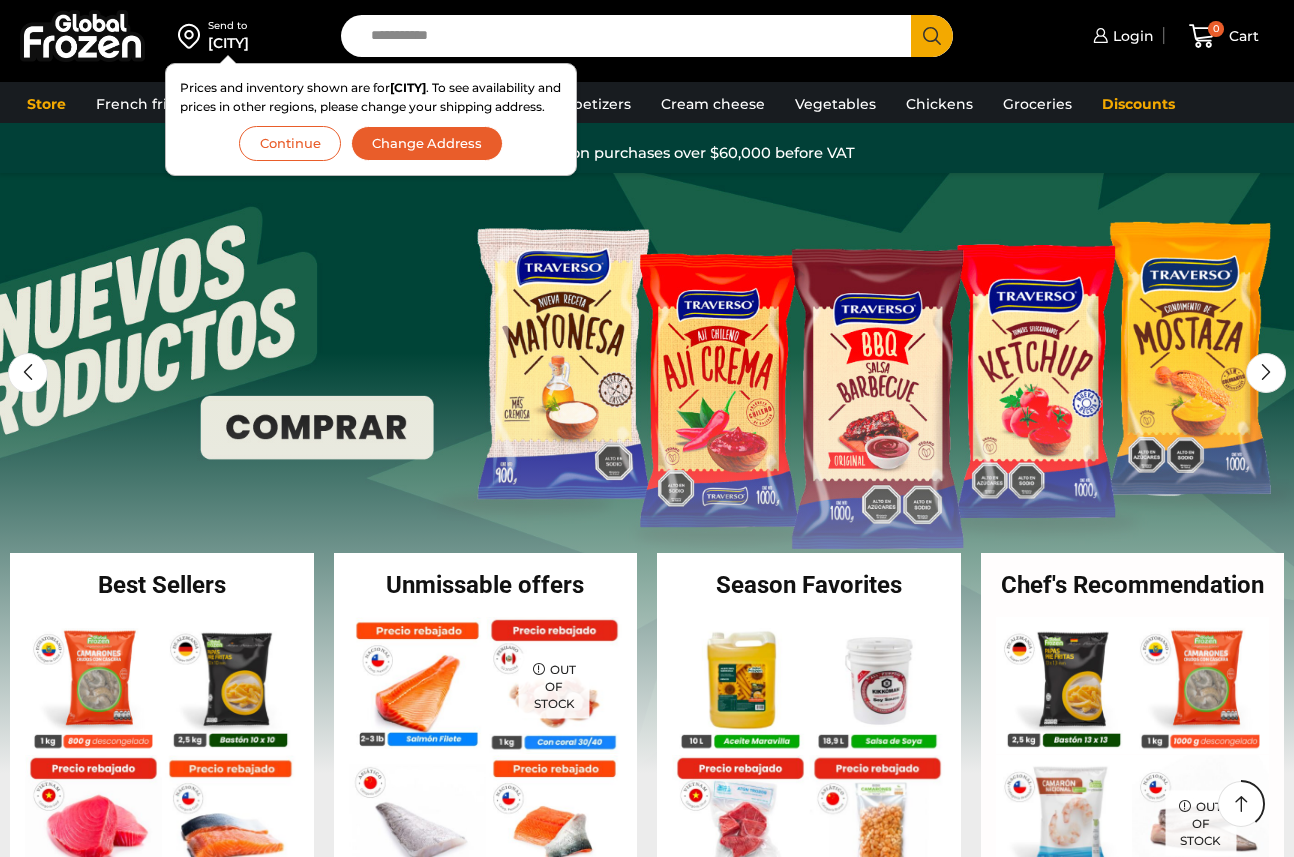 scroll, scrollTop: 1951, scrollLeft: 0, axis: vertical 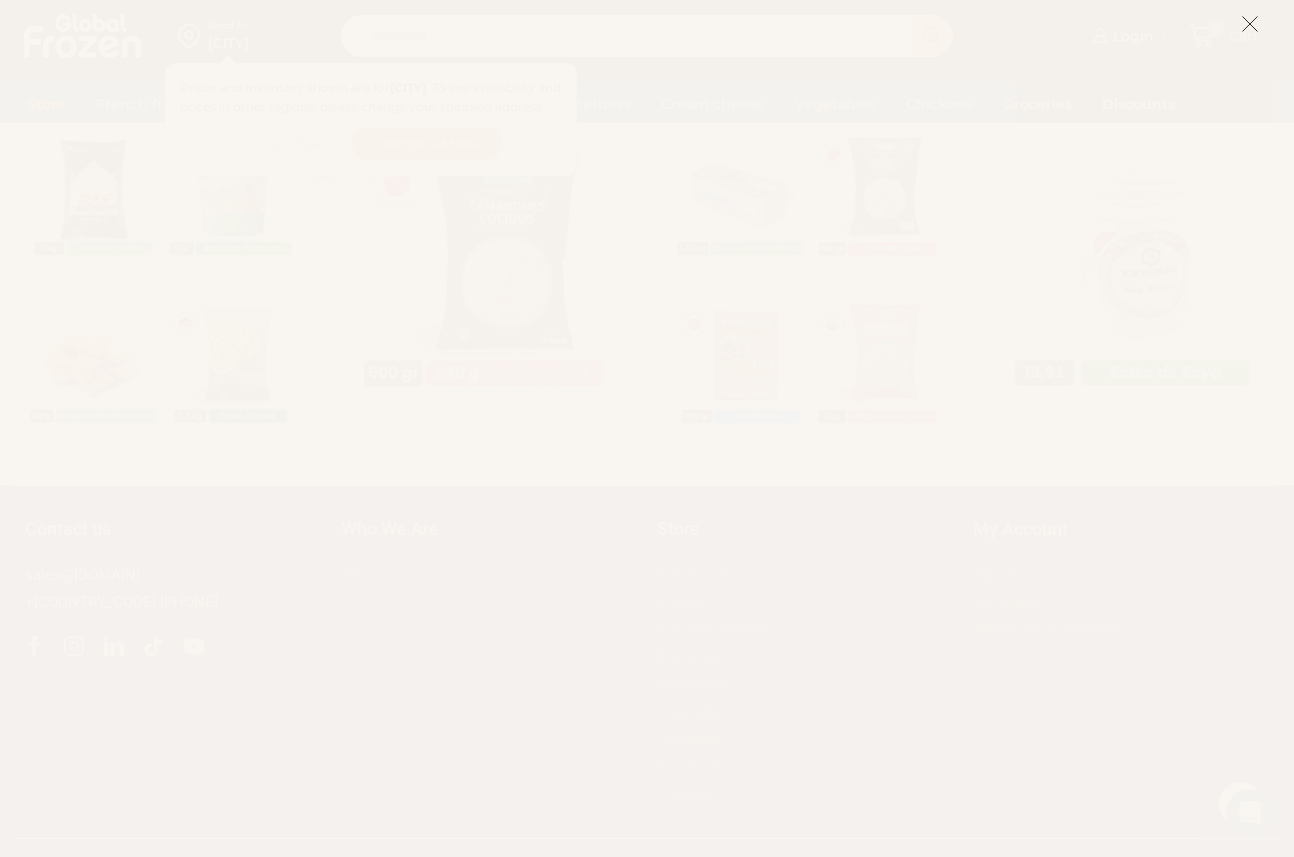 click at bounding box center [1250, 24] 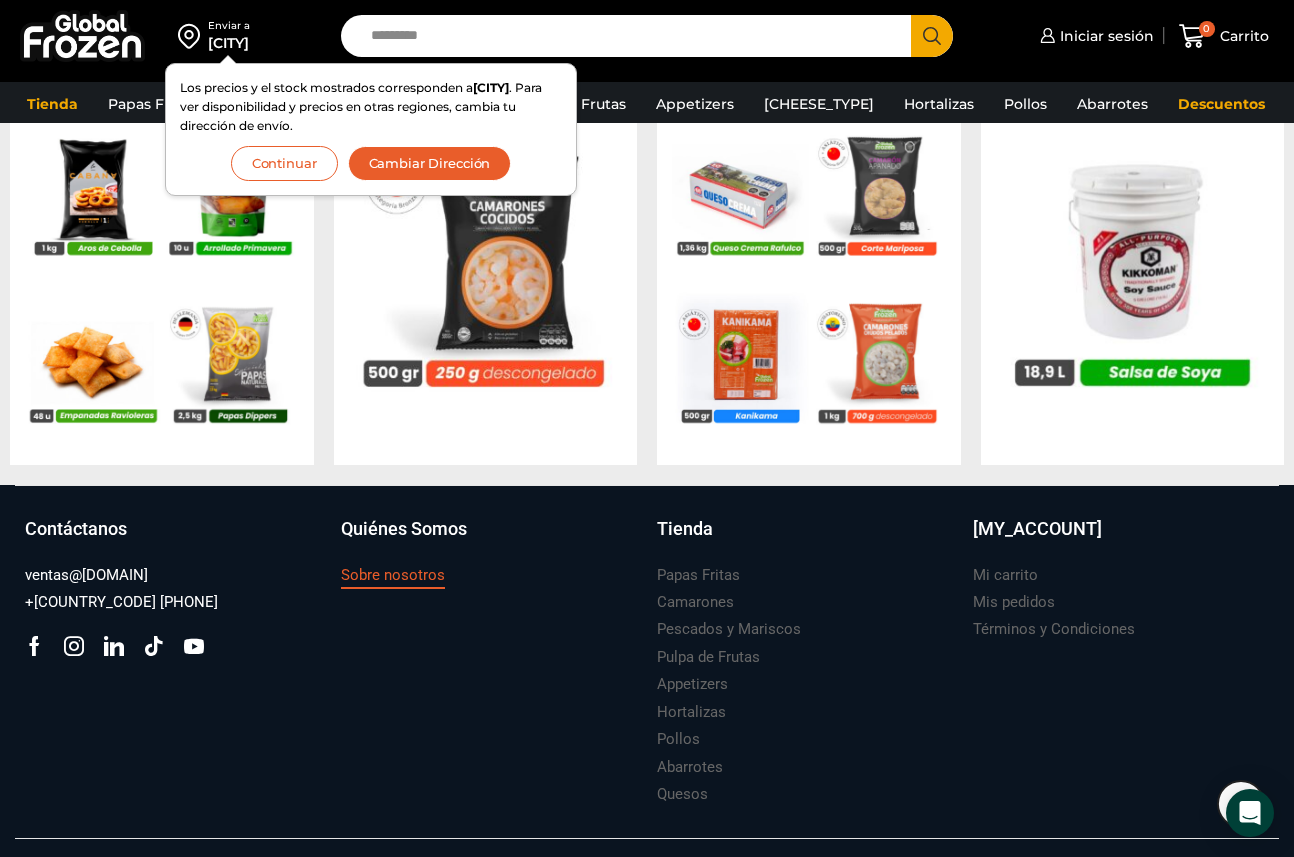 click on "About us" at bounding box center [393, 575] 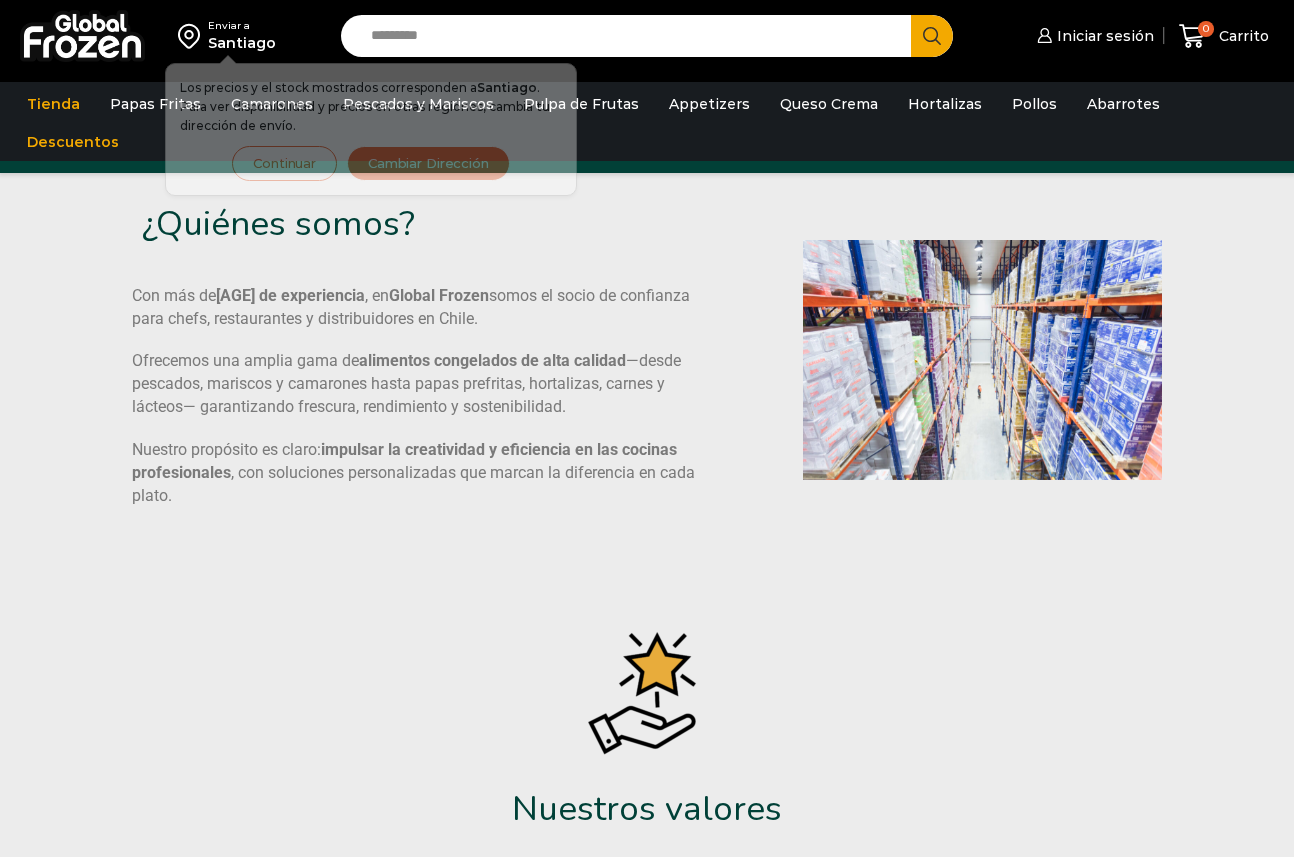 scroll, scrollTop: 1, scrollLeft: 0, axis: vertical 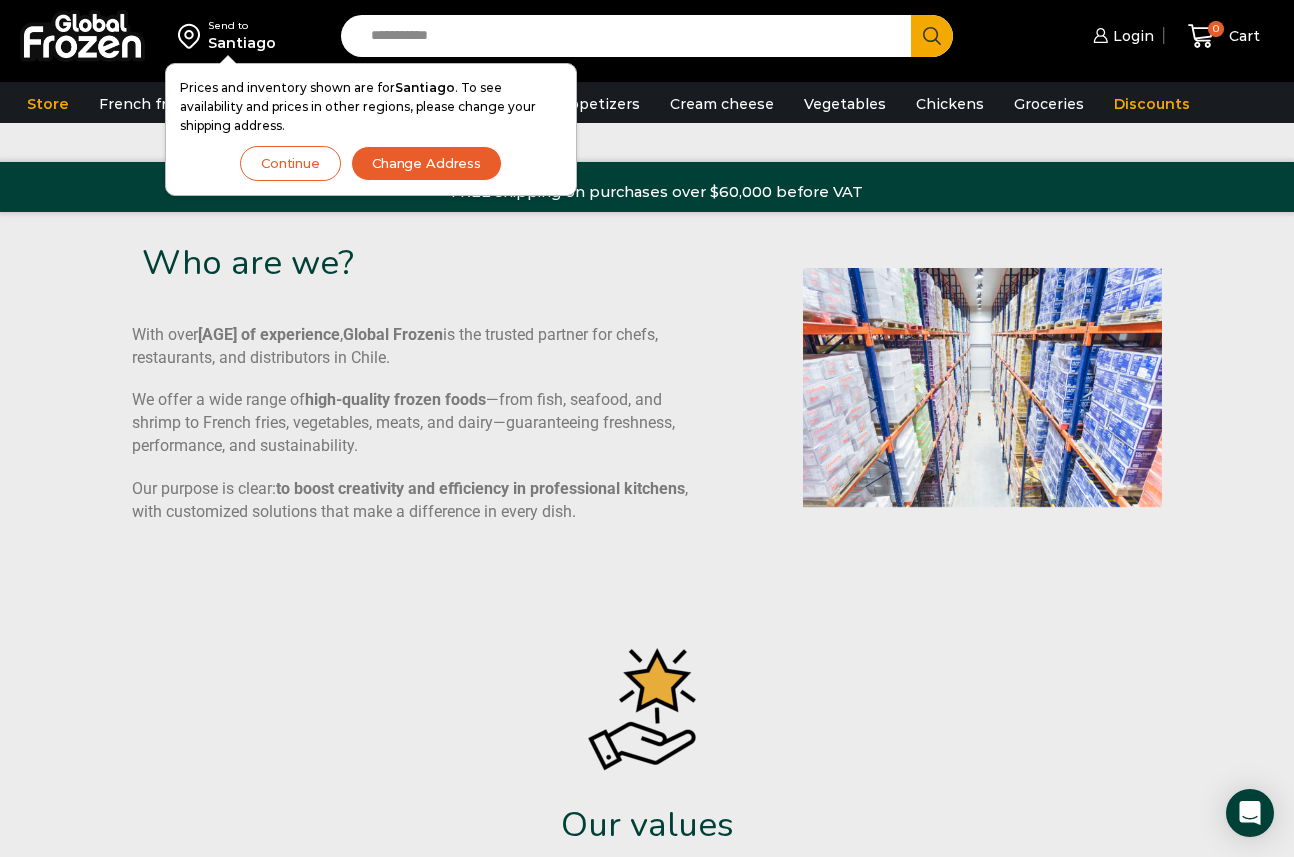 click on "Continue" at bounding box center (290, 163) 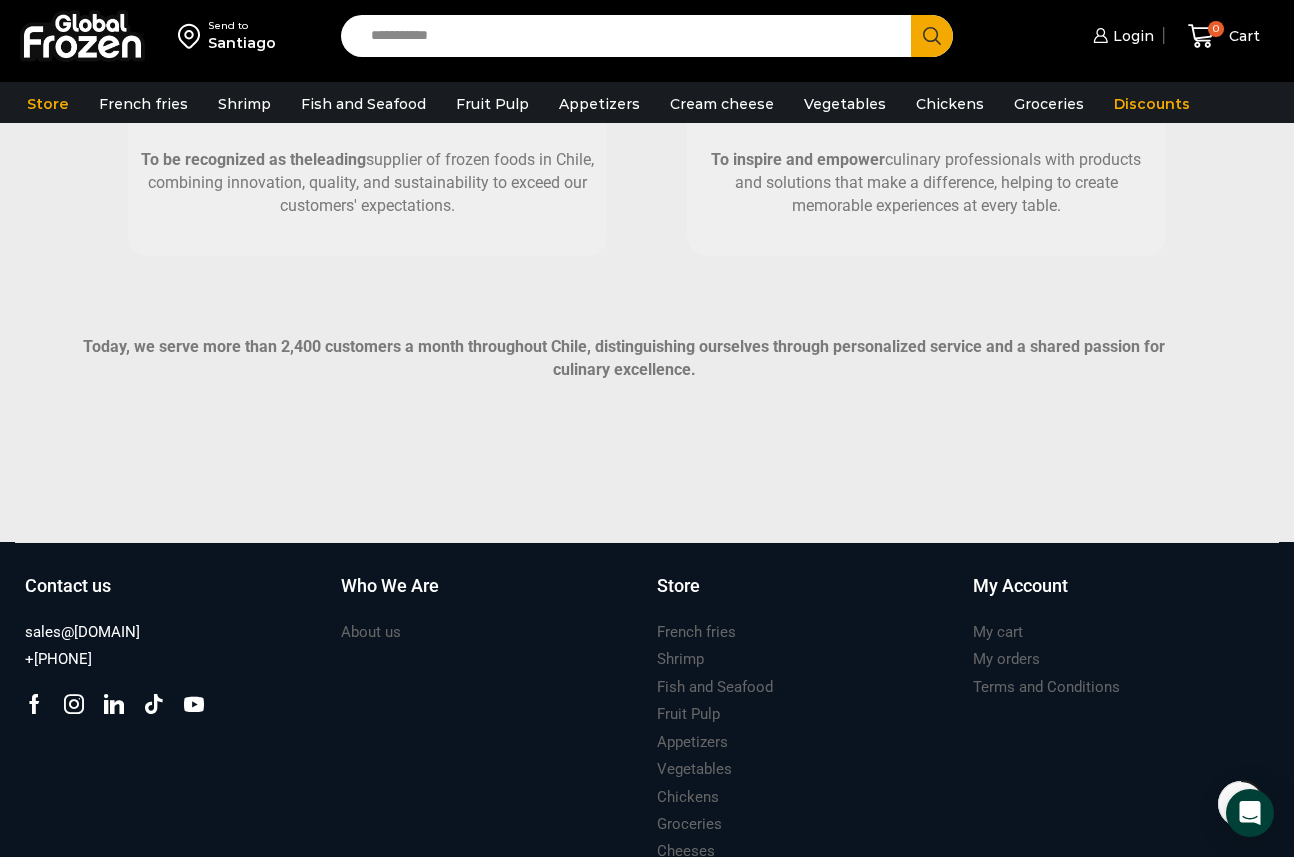 scroll, scrollTop: 1331, scrollLeft: 0, axis: vertical 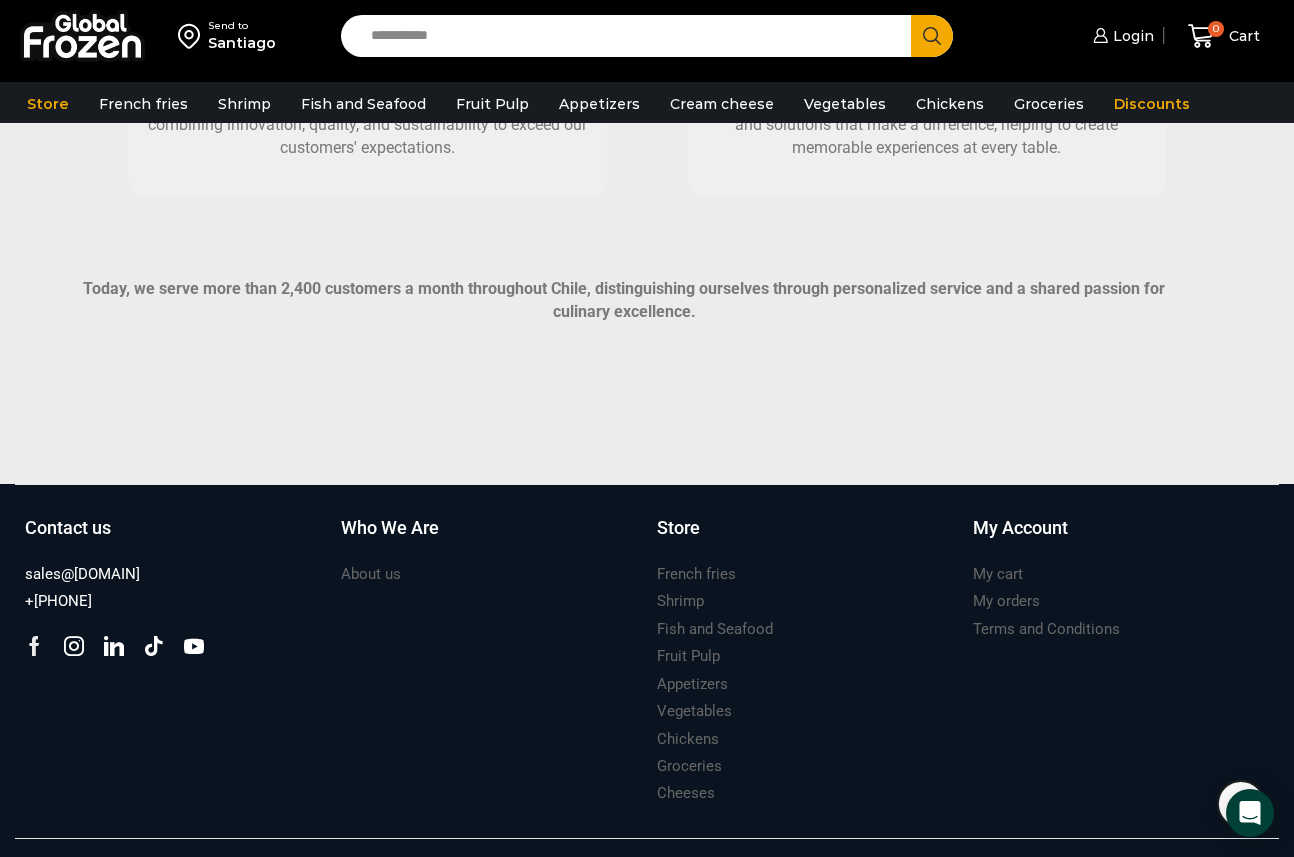 click at bounding box center [34, 646] 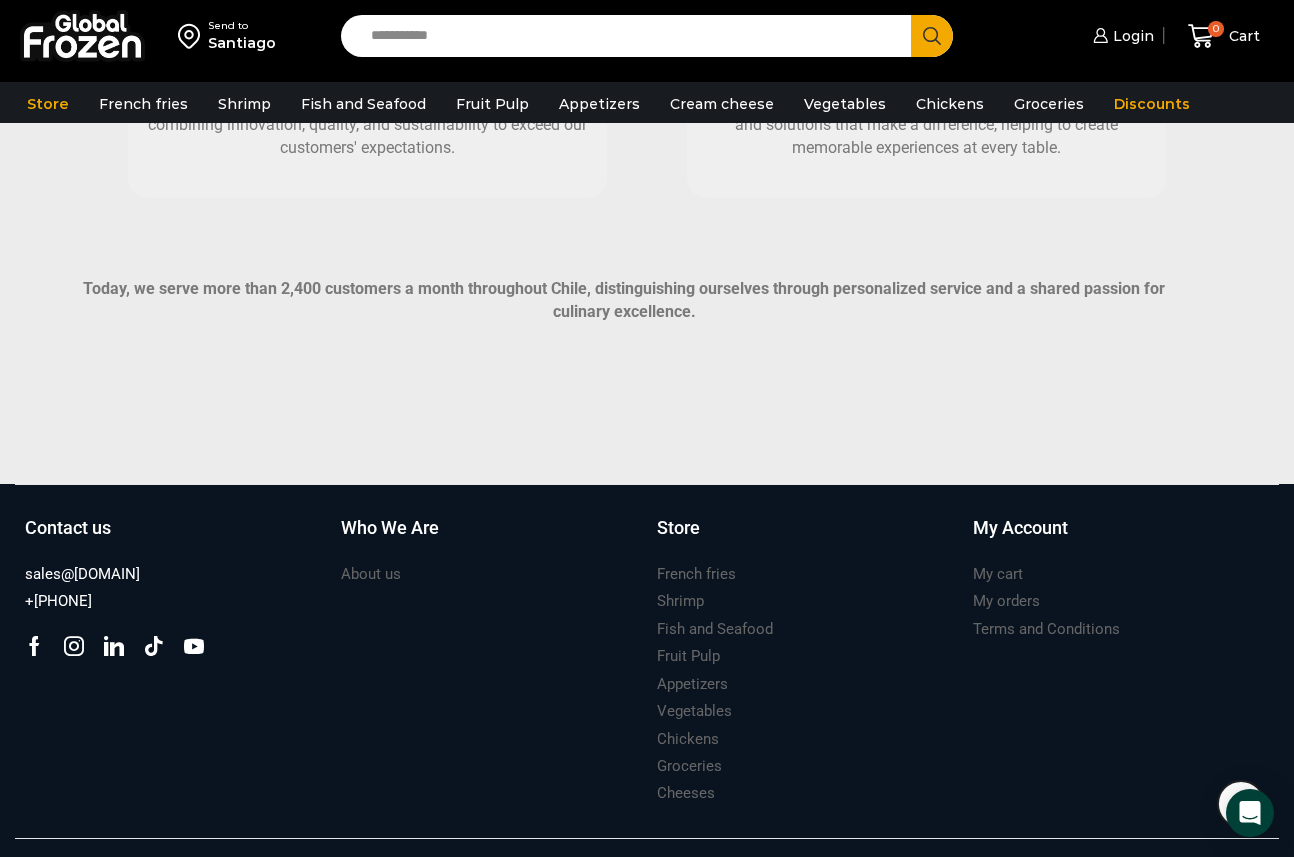 click on "Facebook
Instagram
Linkedin
Tik-tok
Youtube" at bounding box center [173, 646] 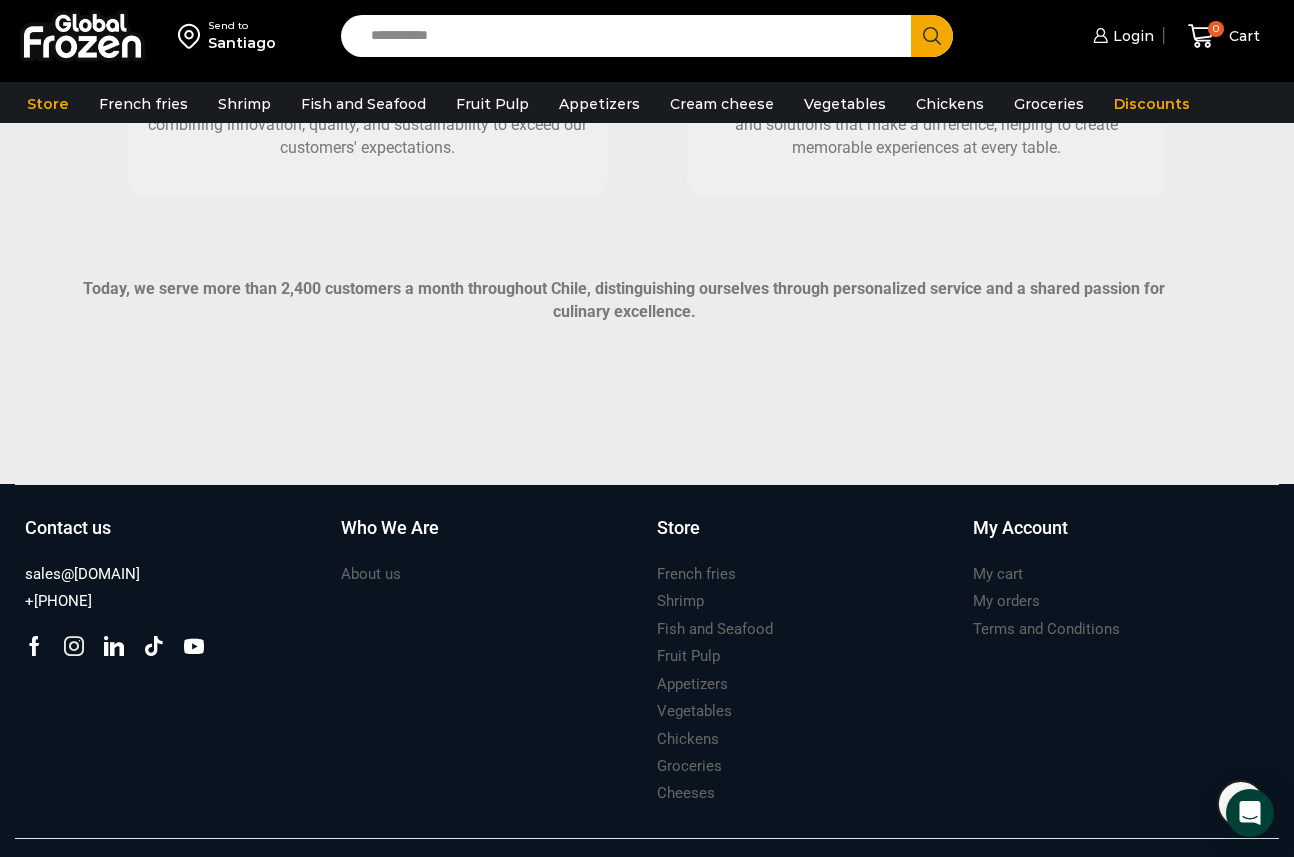 click at bounding box center (74, 646) 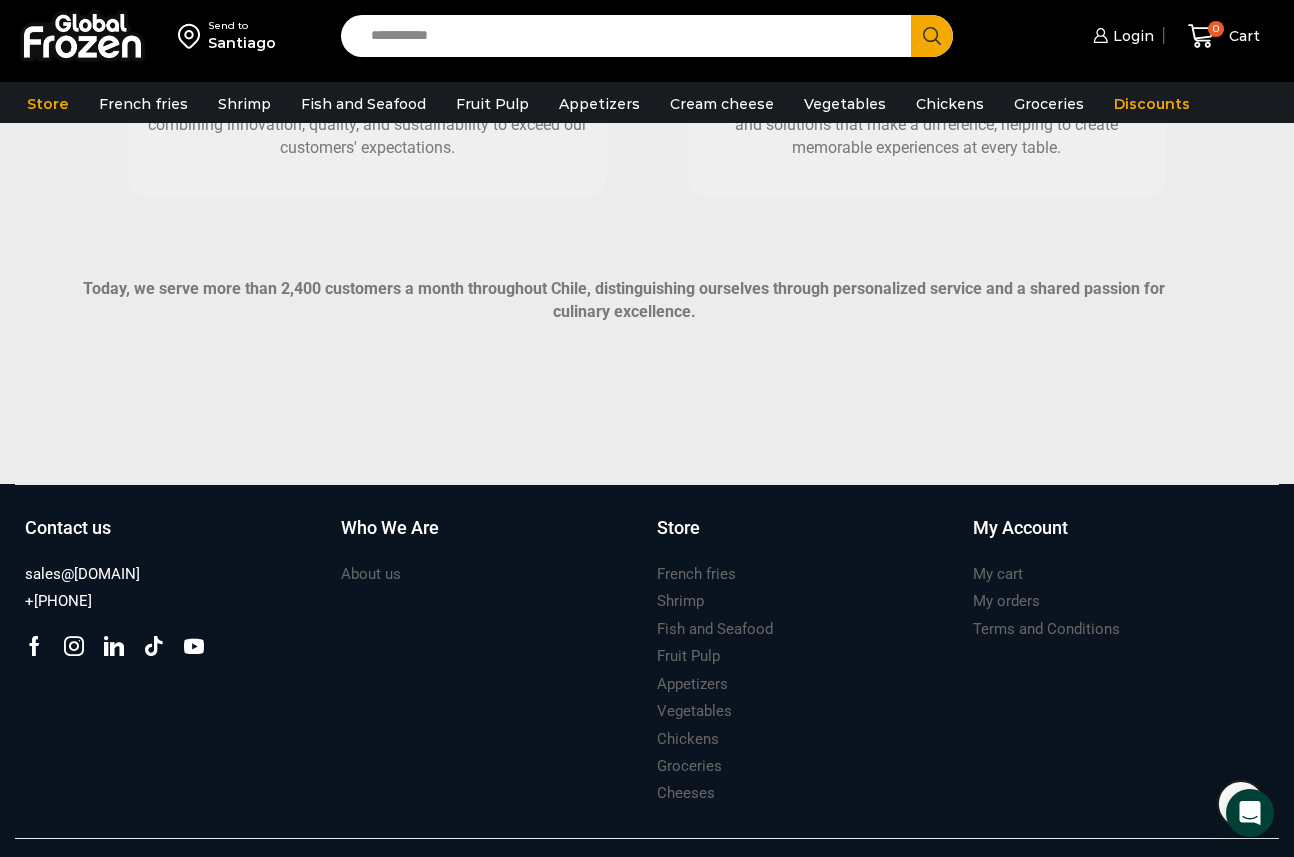 click on "Contact us
sales@globalfrozen.com
+56 9 5420 1037
Facebook
Instagram" at bounding box center (173, 661) 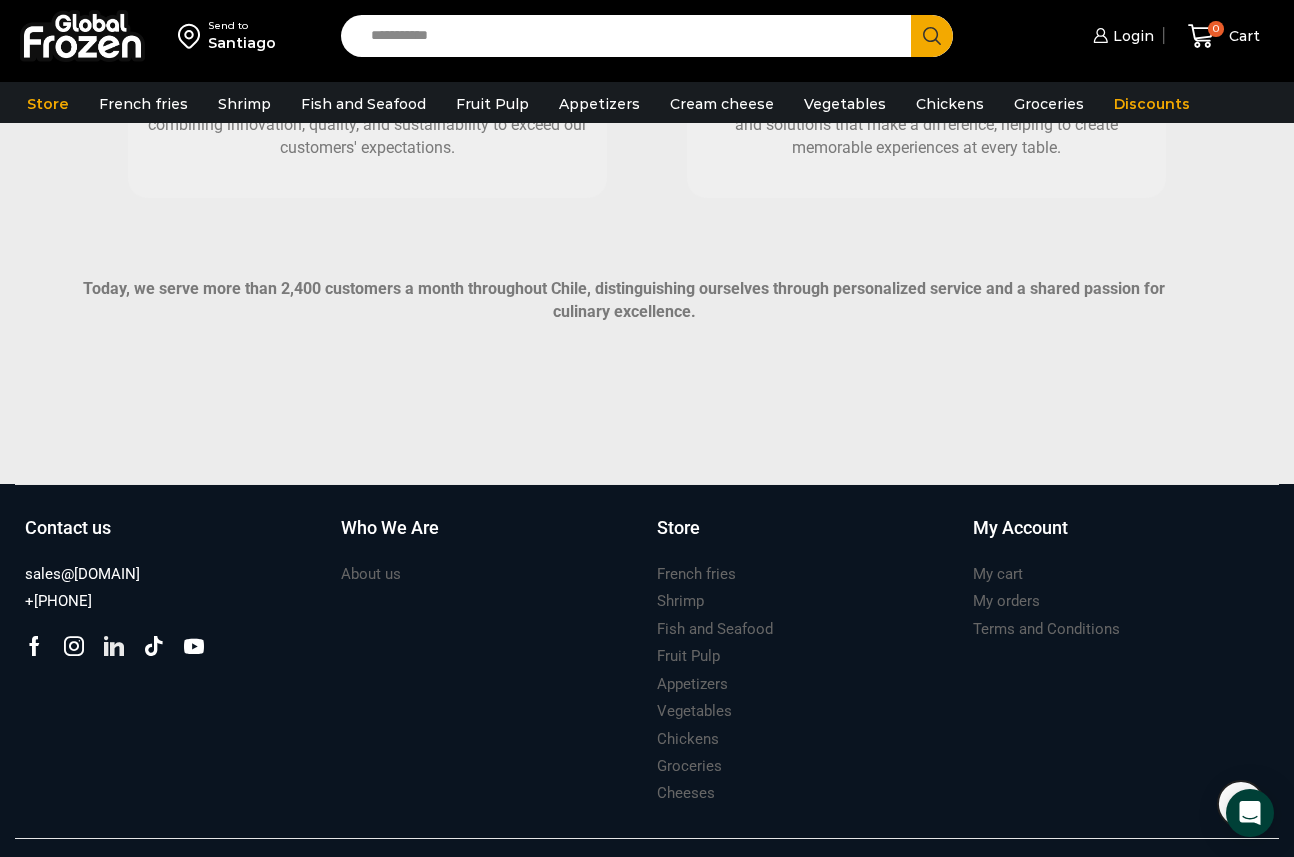 click at bounding box center (114, 646) 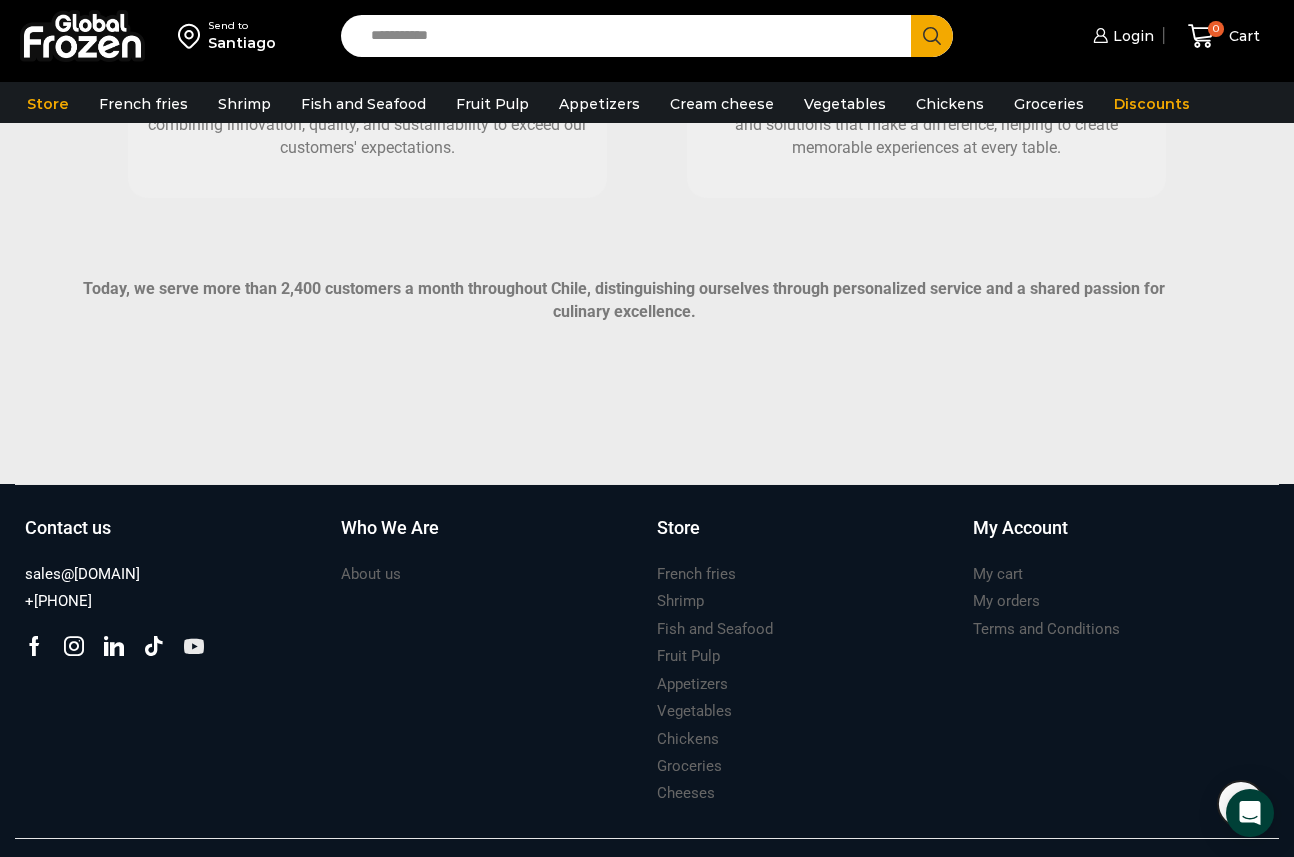 click at bounding box center (194, 646) 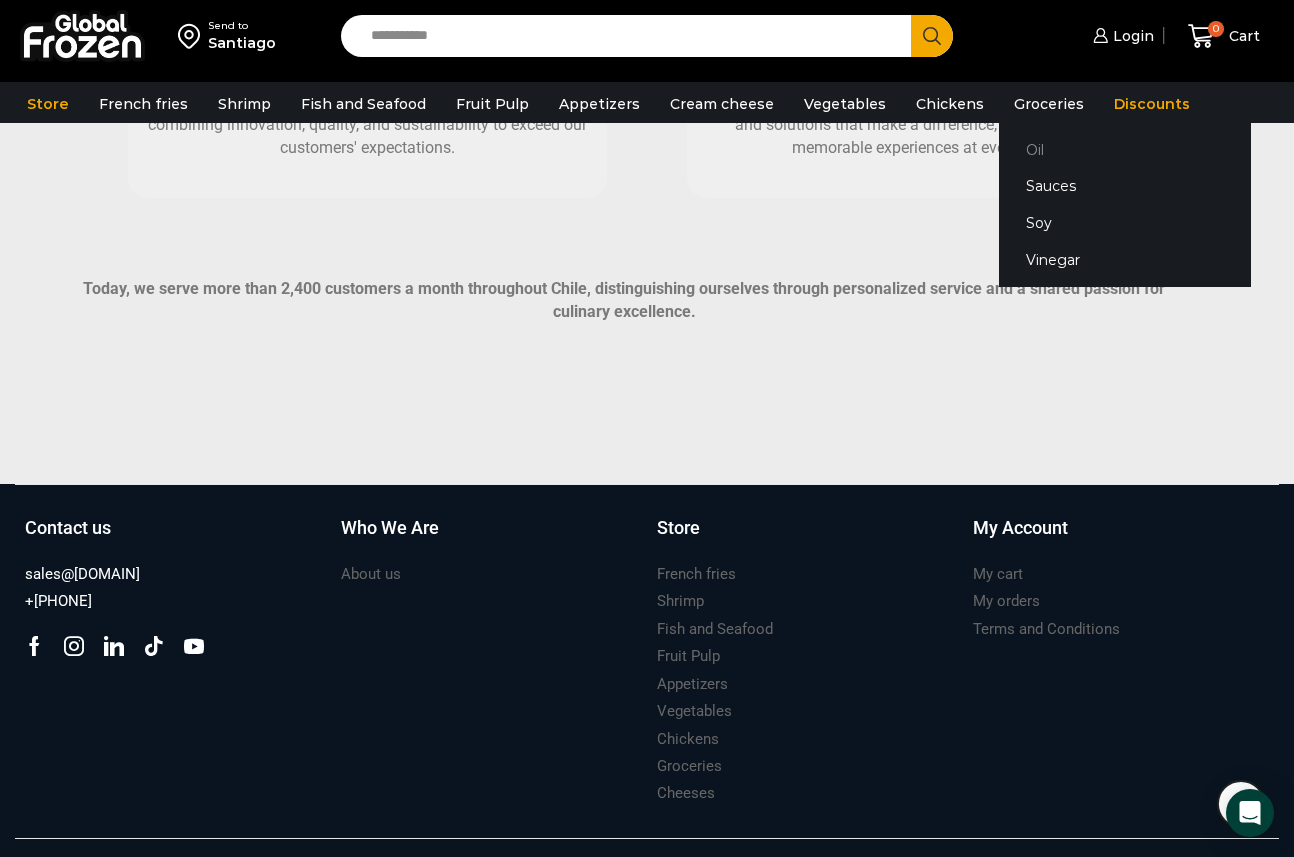 click on "Oil" at bounding box center (1035, 150) 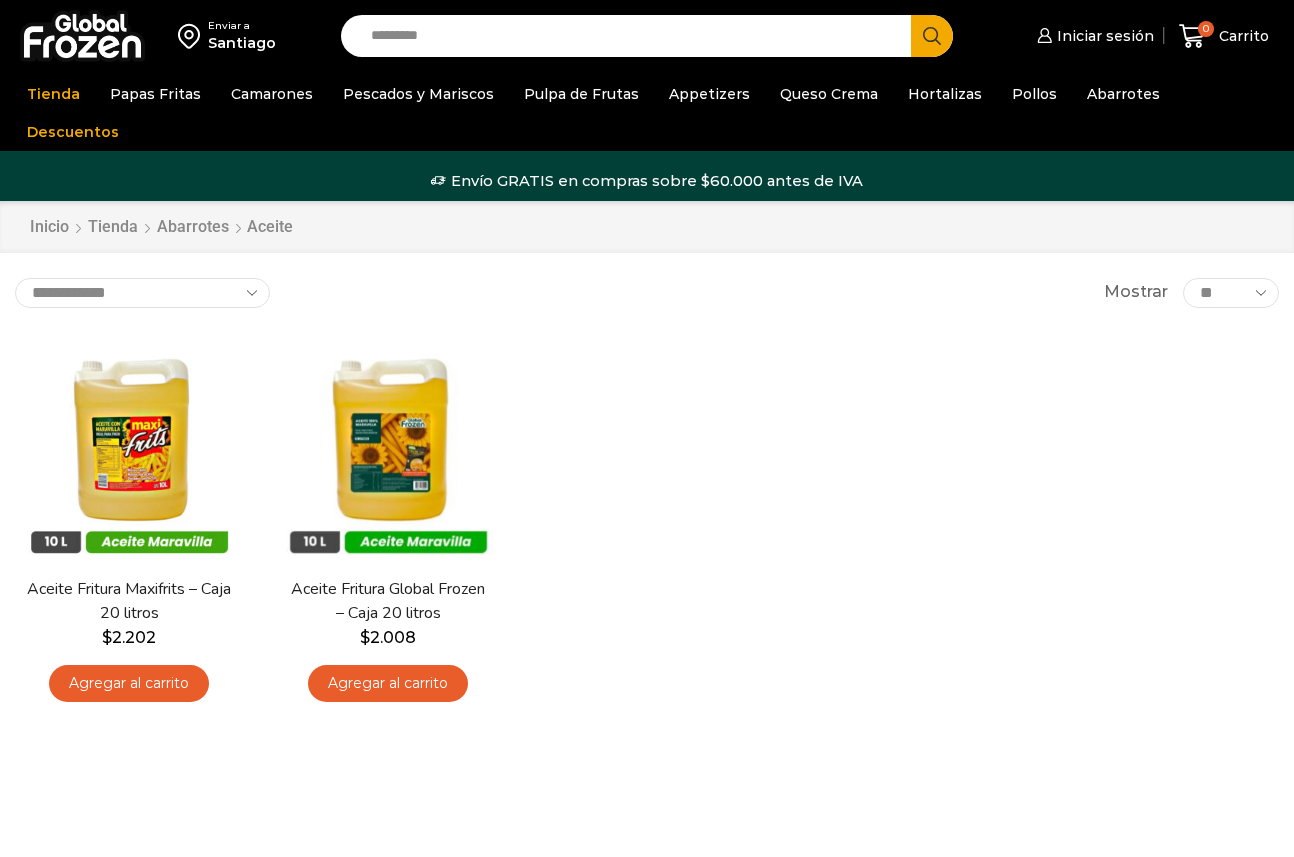 scroll, scrollTop: 0, scrollLeft: 0, axis: both 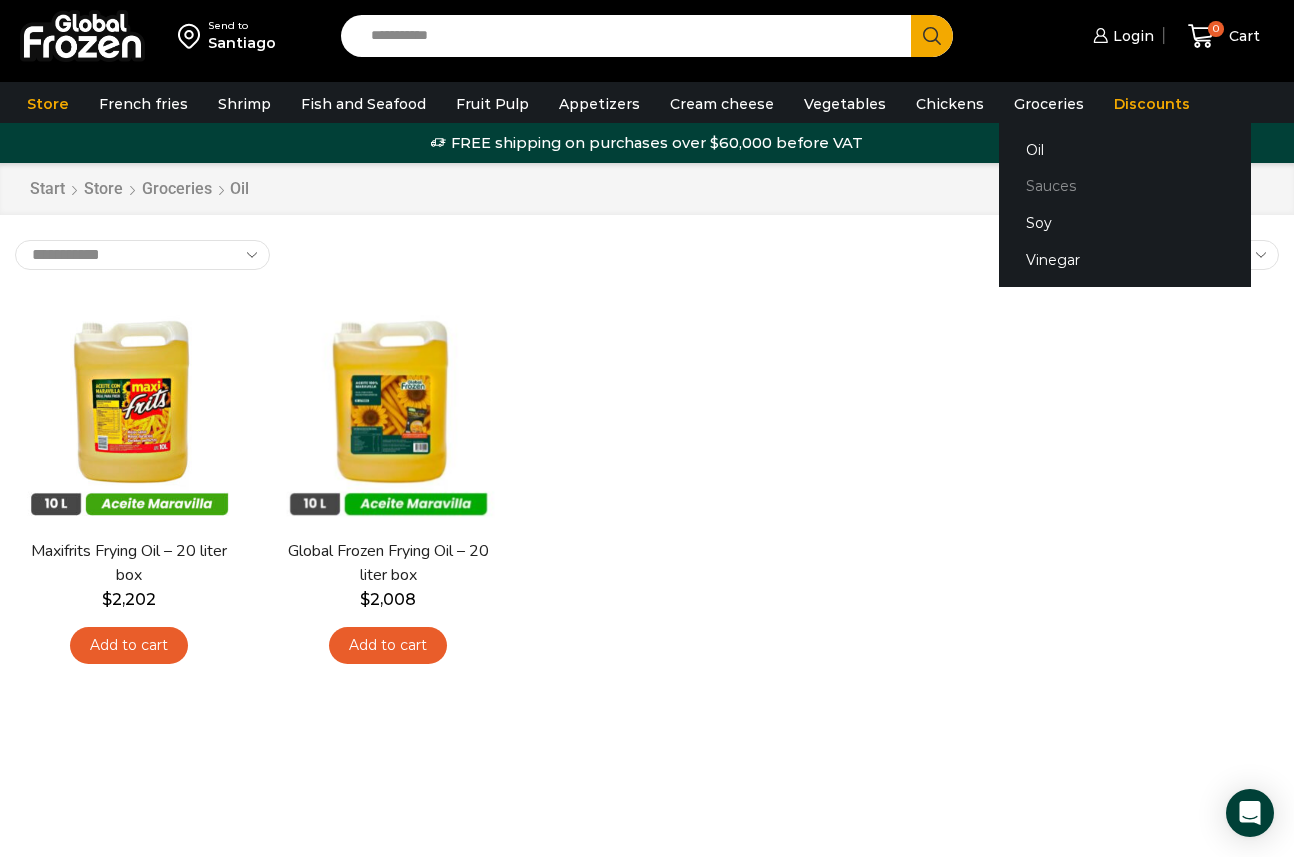 click on "Sauces" at bounding box center (1051, 186) 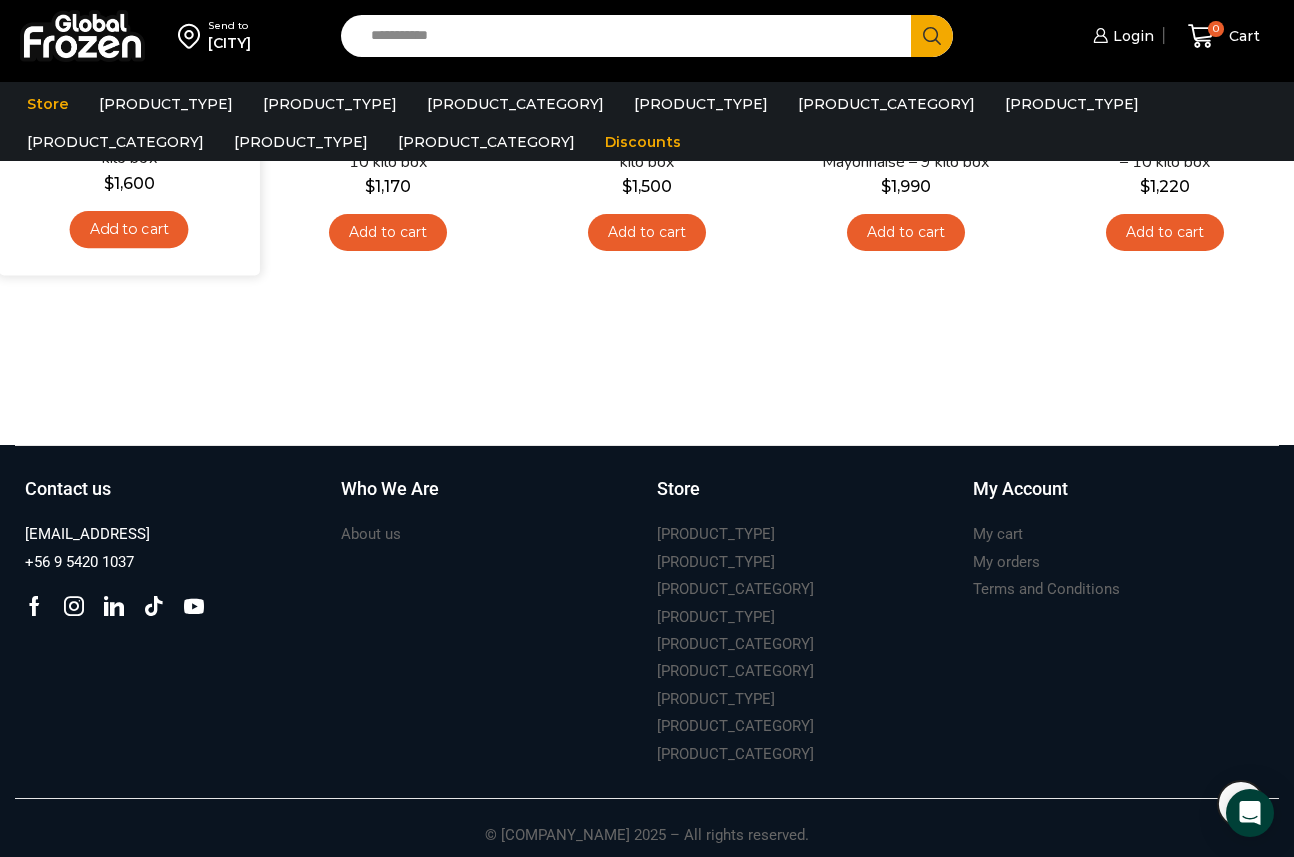 scroll, scrollTop: 22, scrollLeft: 0, axis: vertical 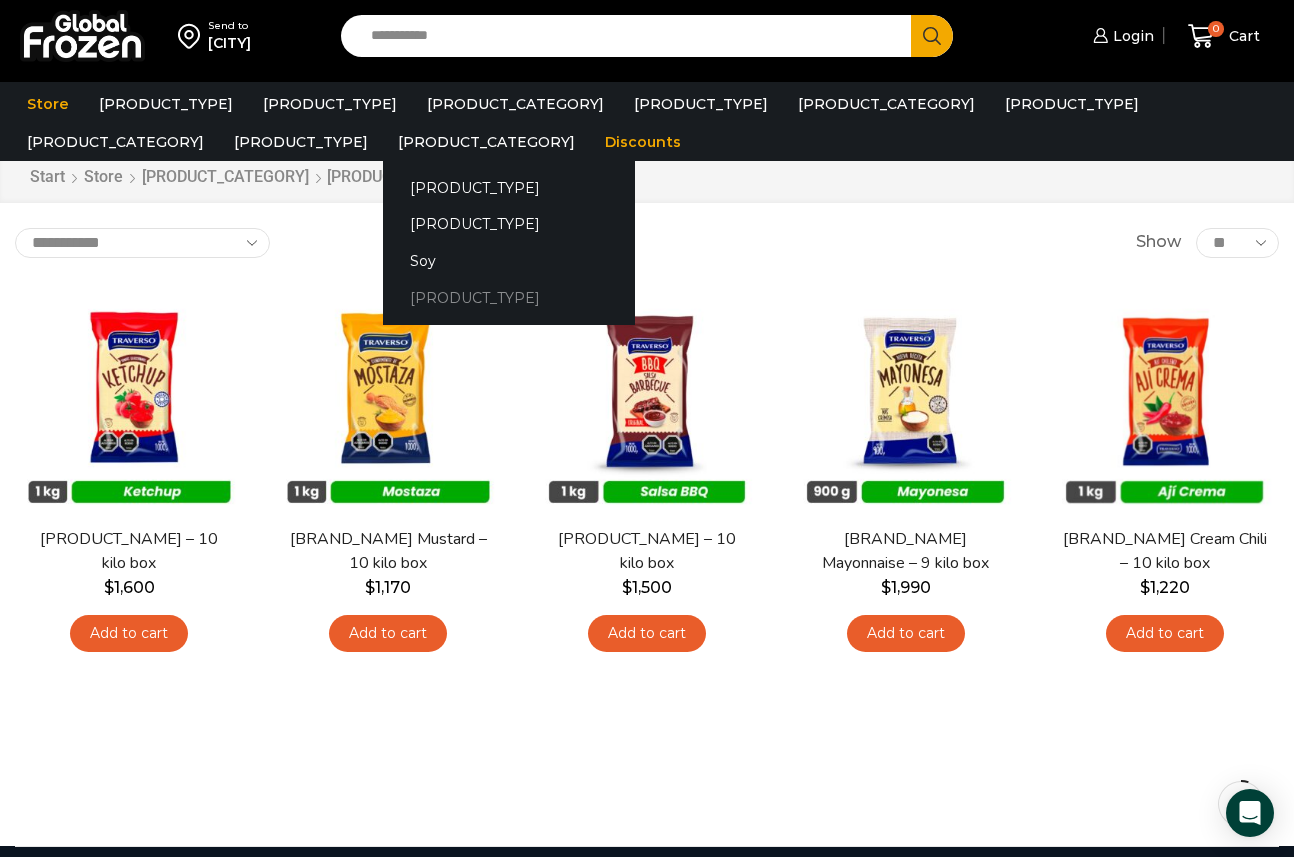 click on "Vinegar" at bounding box center (475, 298) 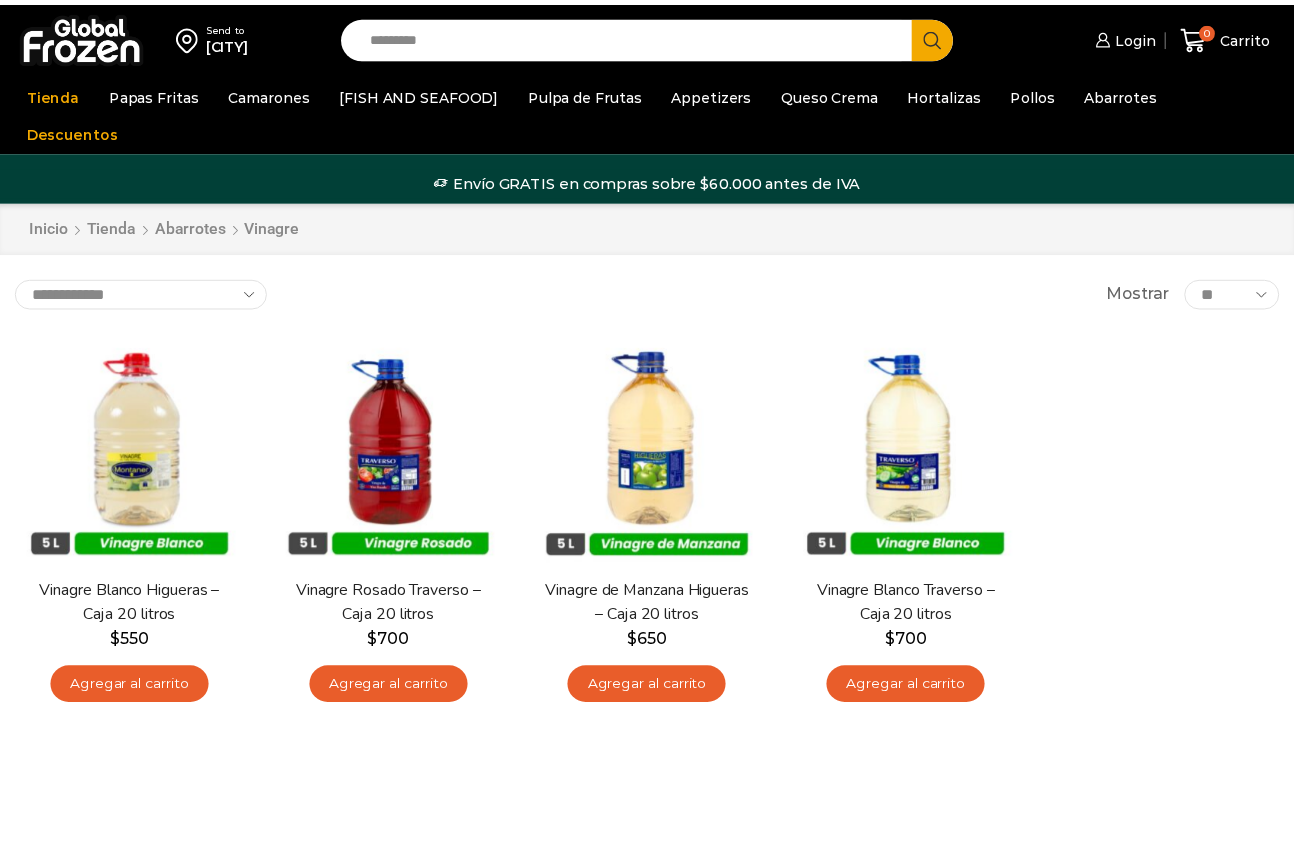 scroll, scrollTop: 0, scrollLeft: 0, axis: both 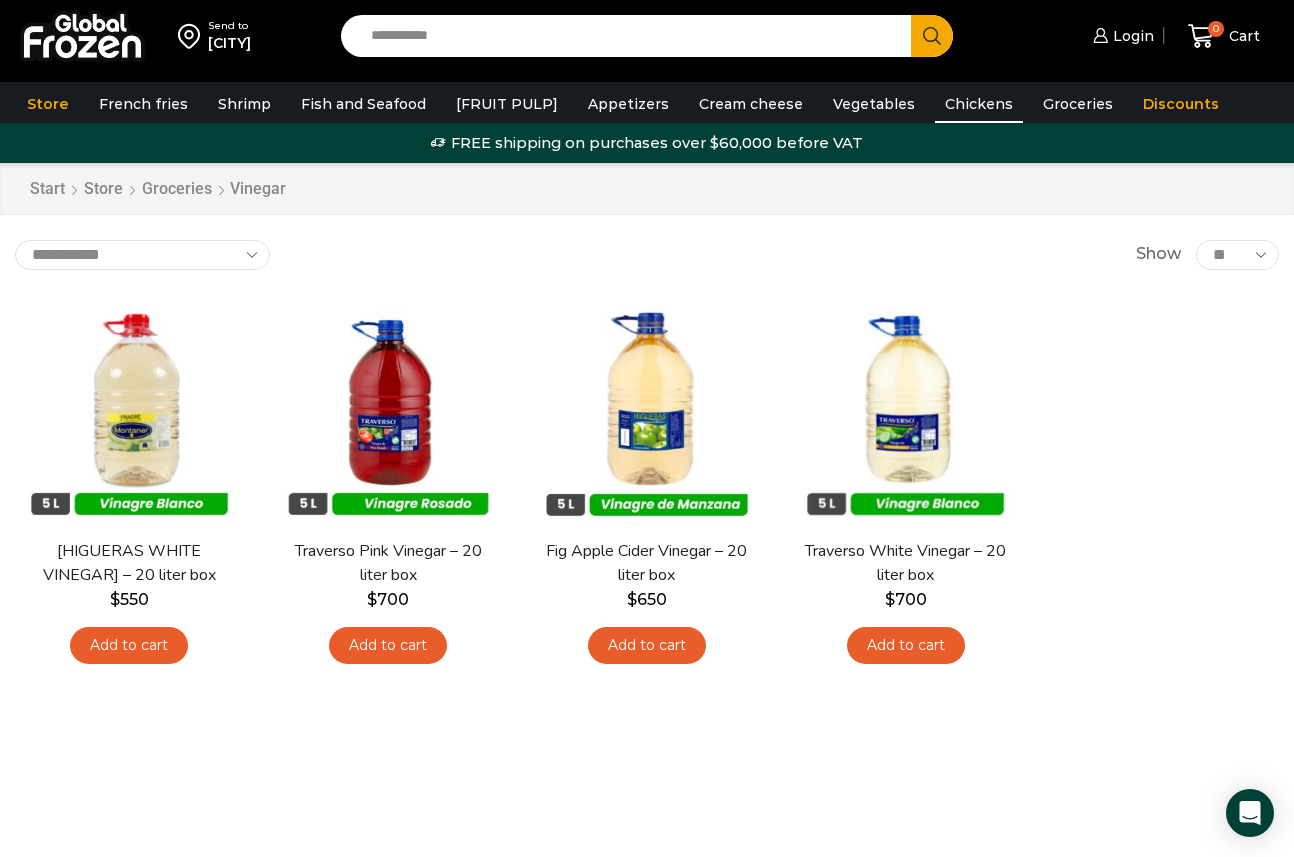 click on "Chickens" at bounding box center (979, 104) 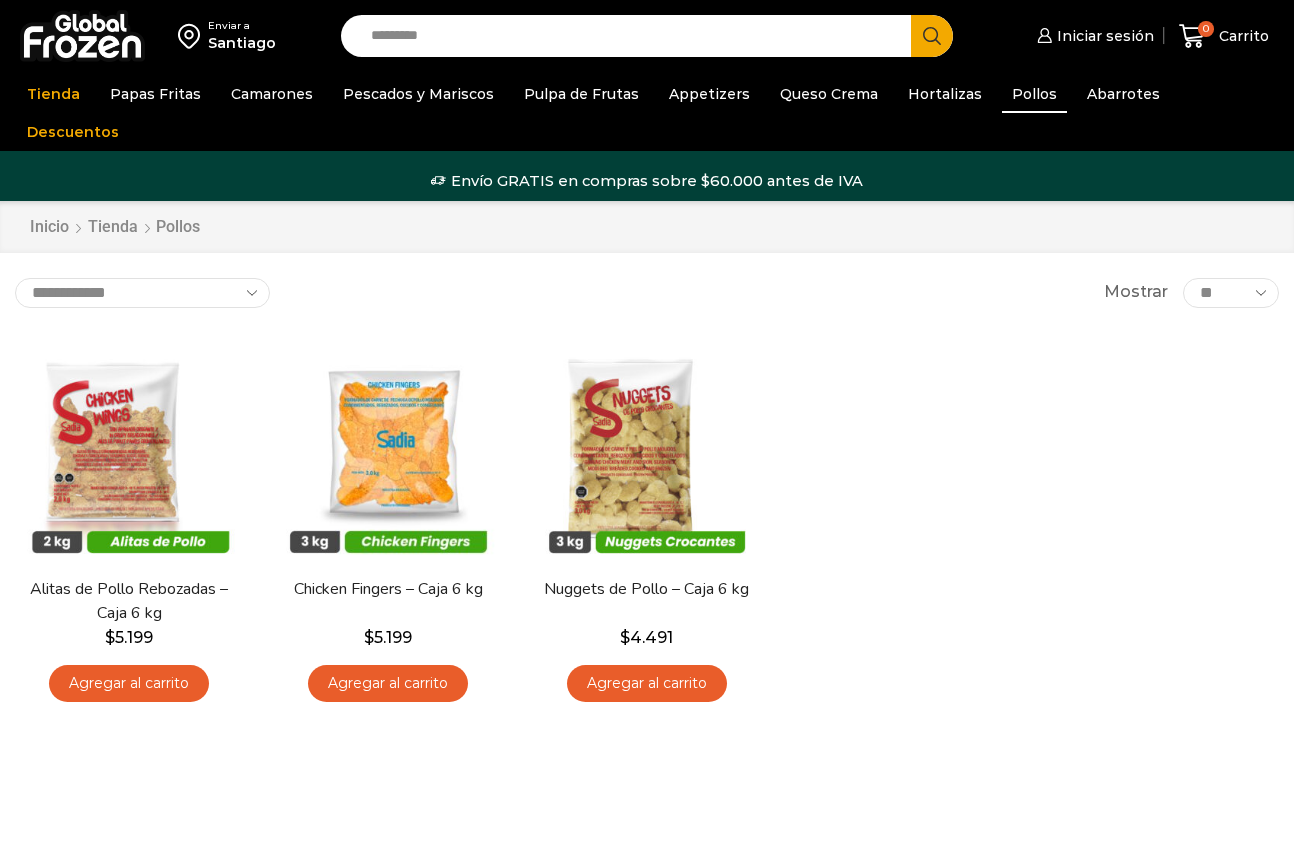 scroll, scrollTop: 0, scrollLeft: 0, axis: both 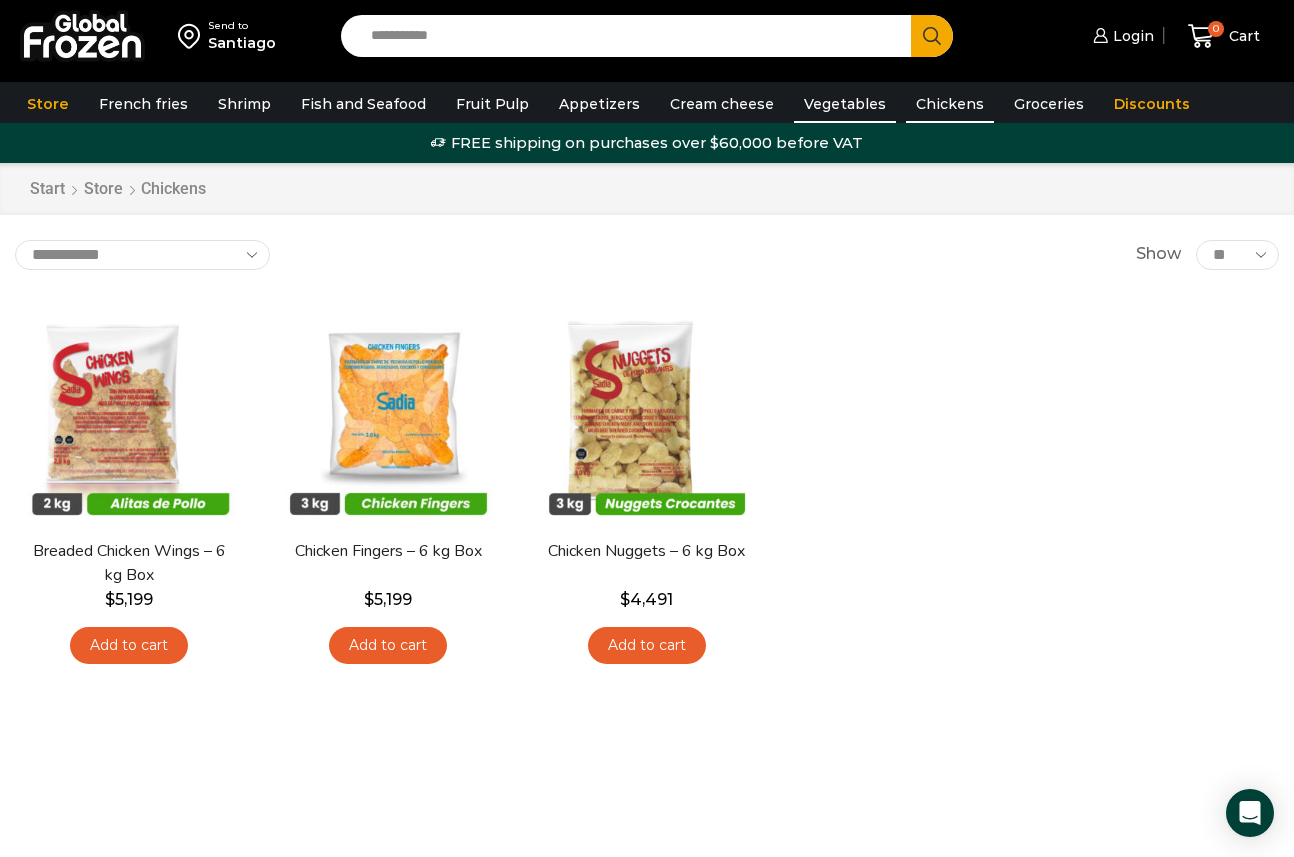 click on "Vegetables" at bounding box center (845, 104) 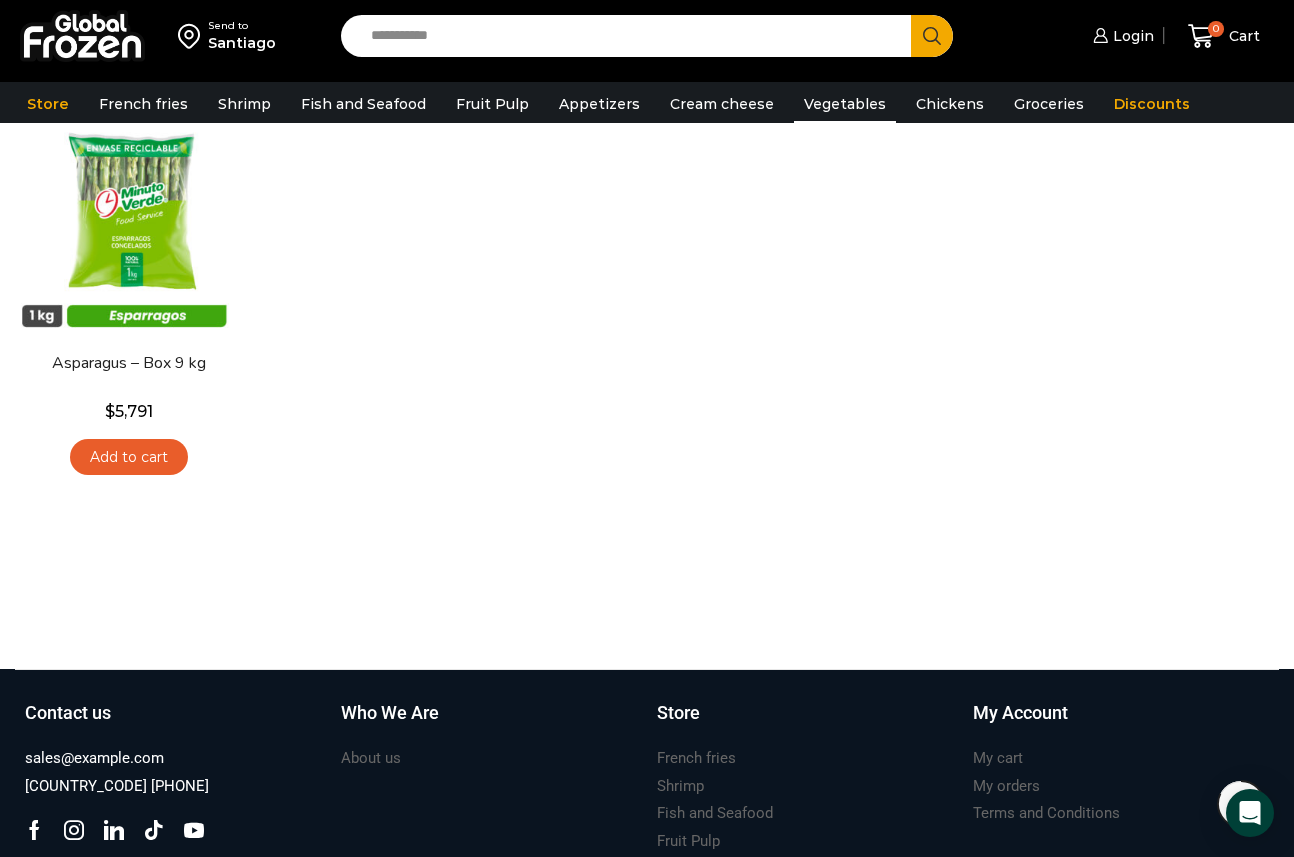 scroll, scrollTop: 377, scrollLeft: 0, axis: vertical 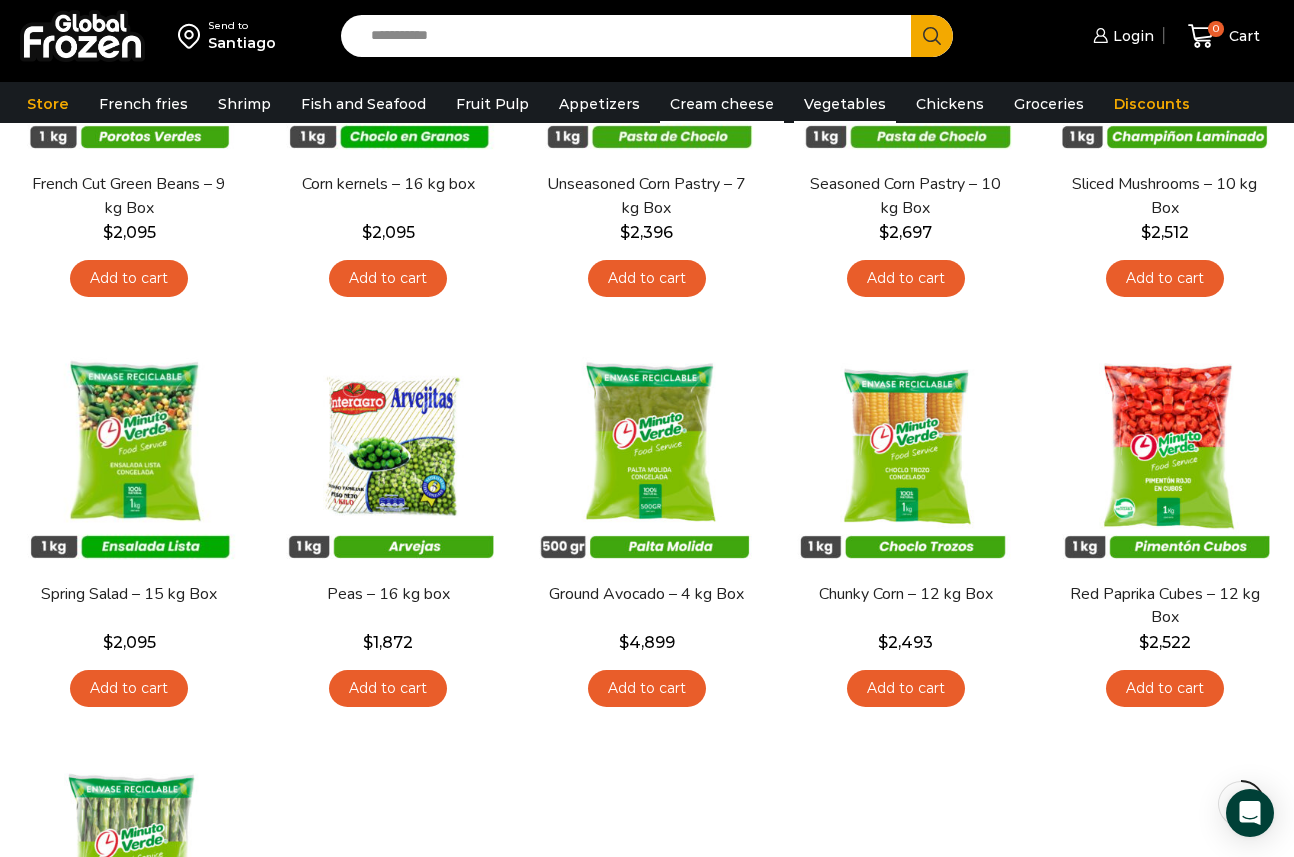 click on "Cream cheese" at bounding box center (722, 104) 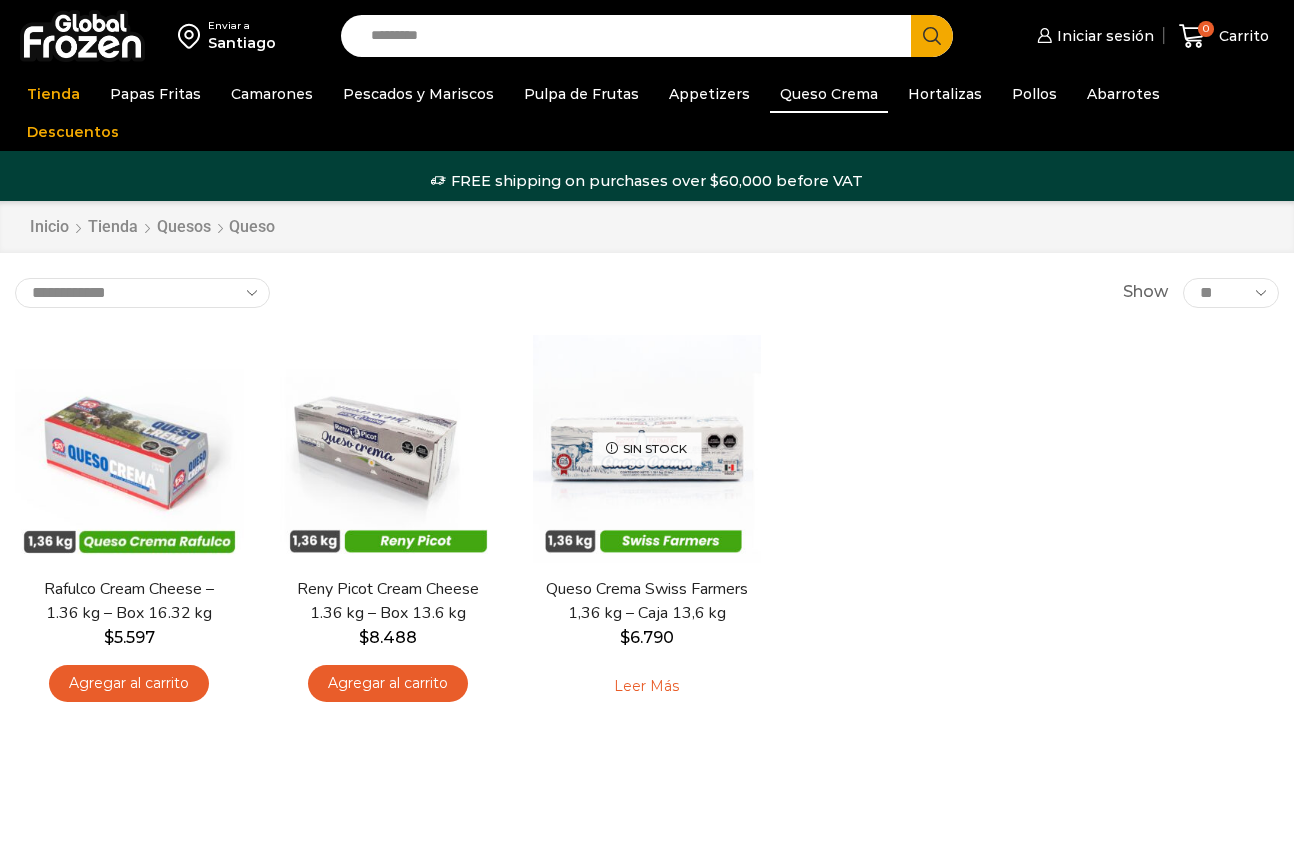 scroll, scrollTop: 0, scrollLeft: 0, axis: both 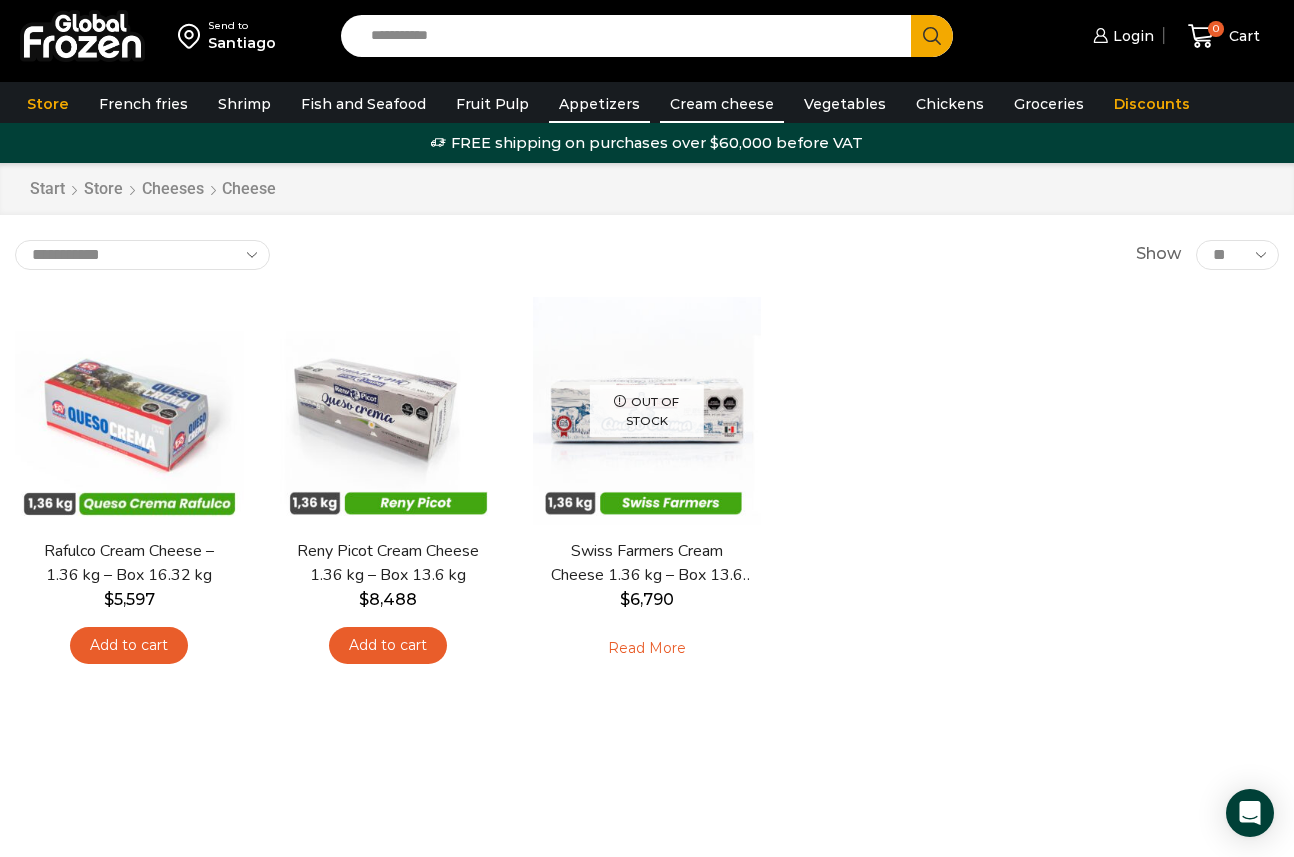 click on "Appetizers" at bounding box center (599, 104) 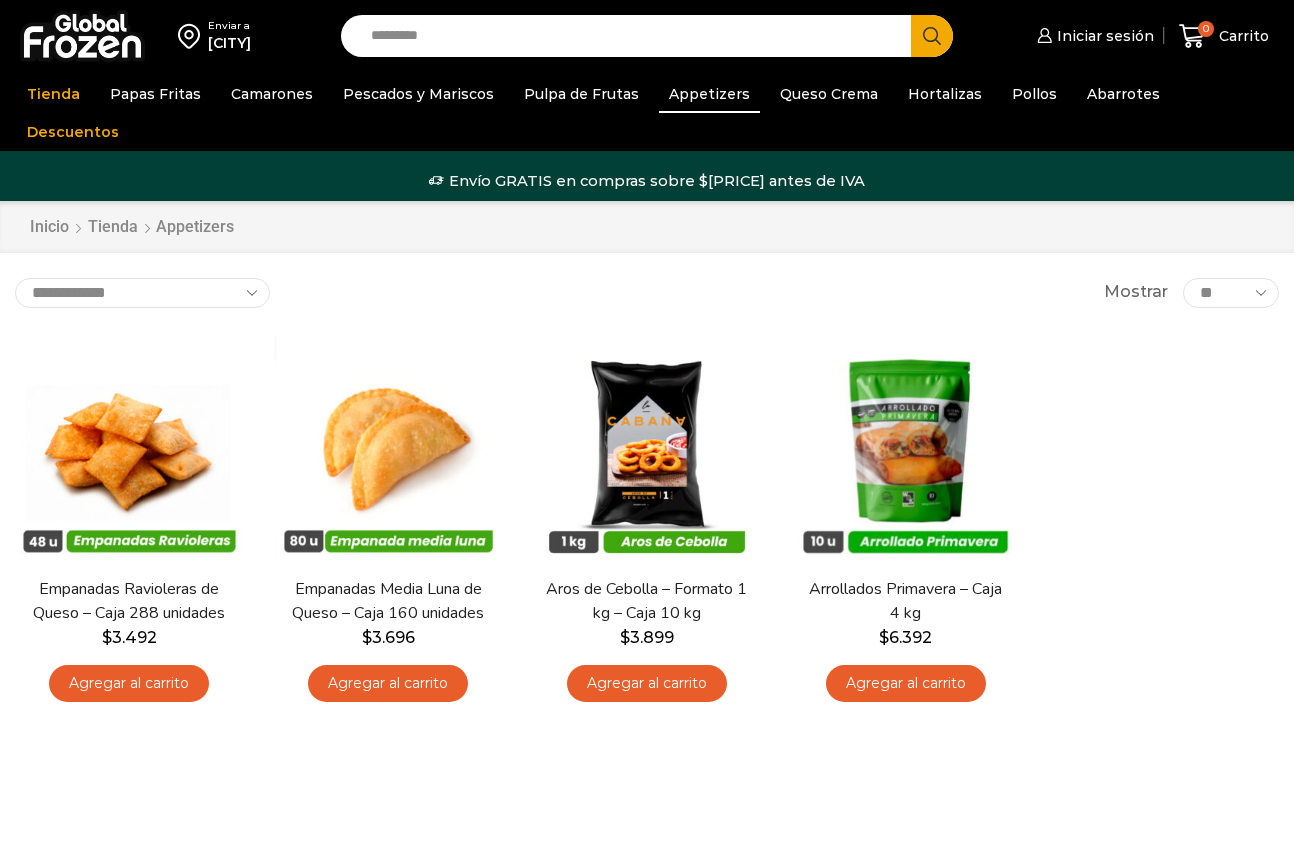 scroll, scrollTop: 0, scrollLeft: 0, axis: both 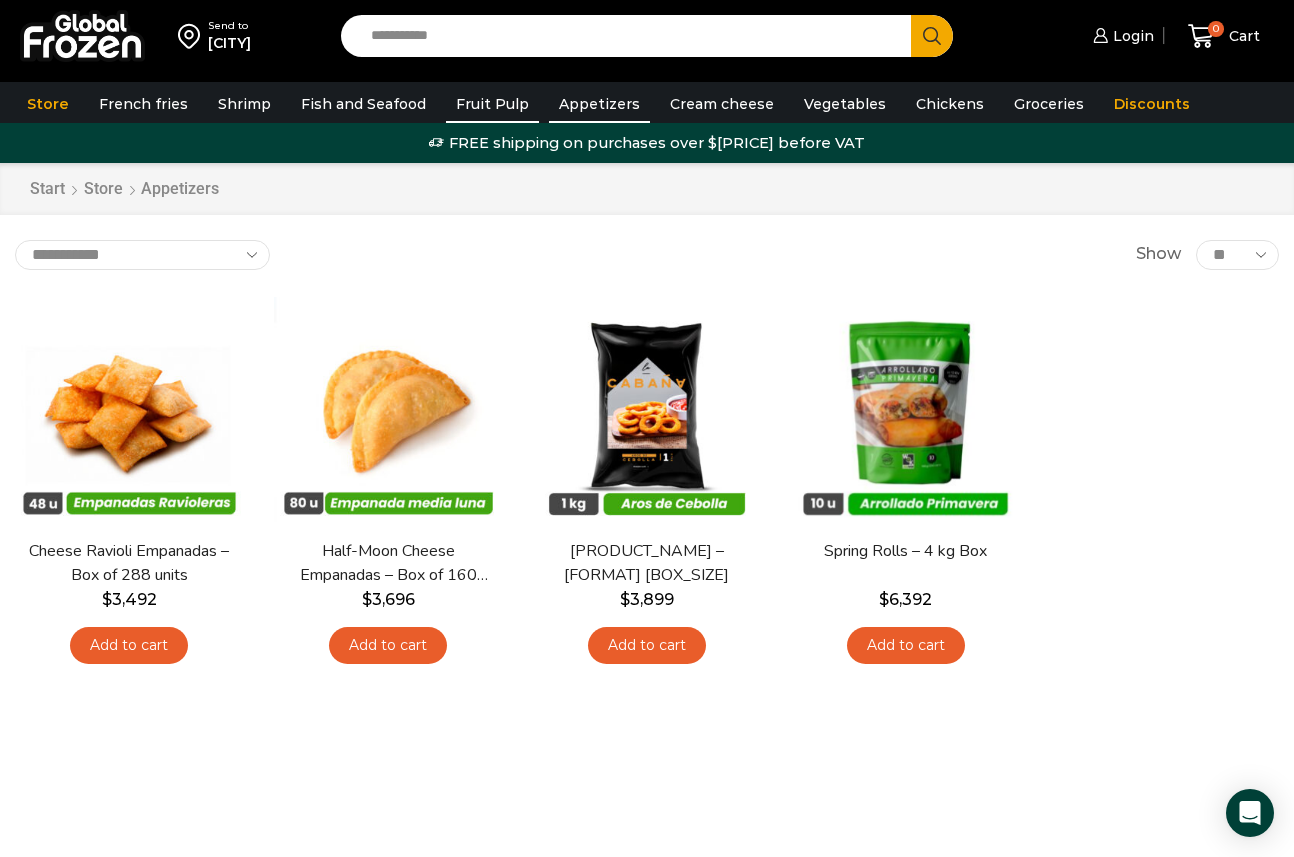 click on "Fruit Pulp" at bounding box center [492, 104] 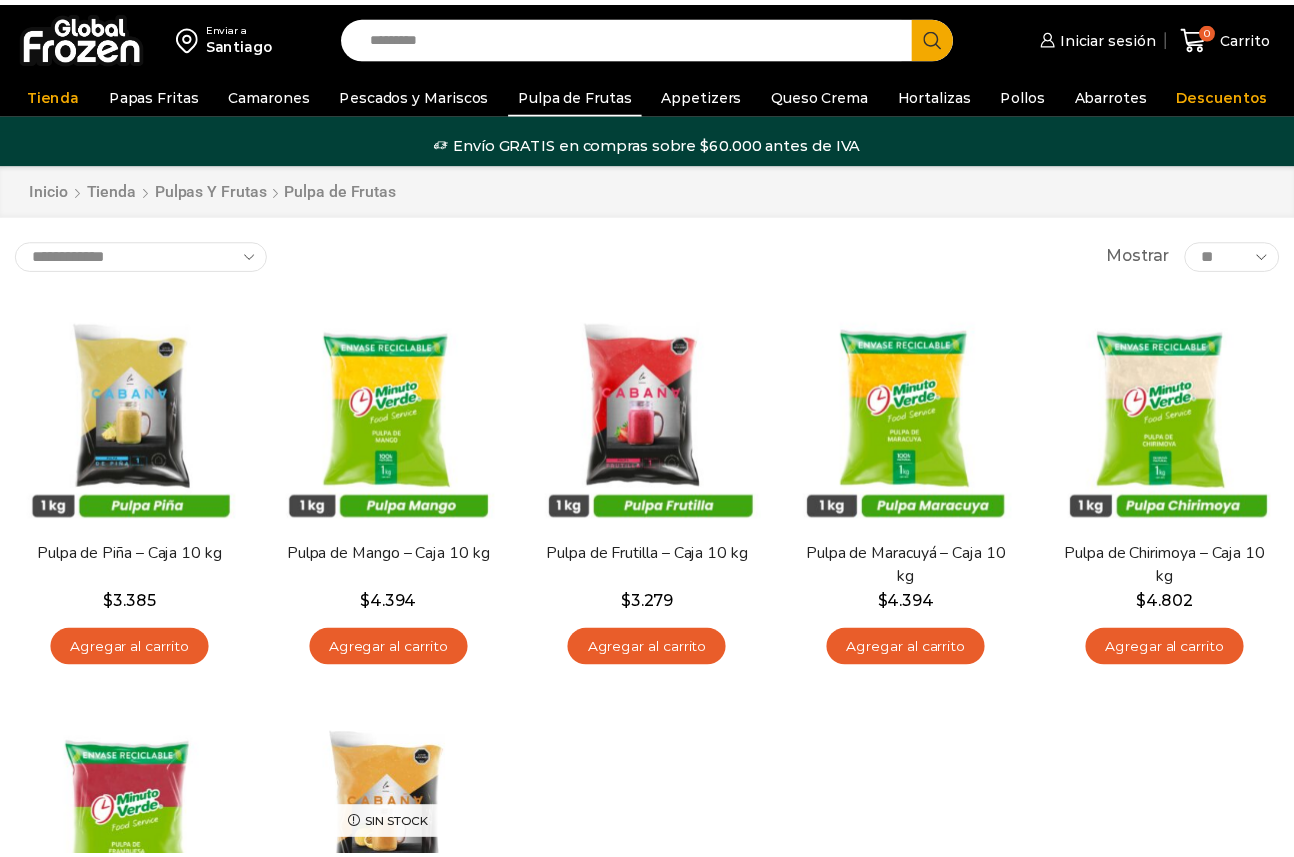 scroll, scrollTop: 0, scrollLeft: 0, axis: both 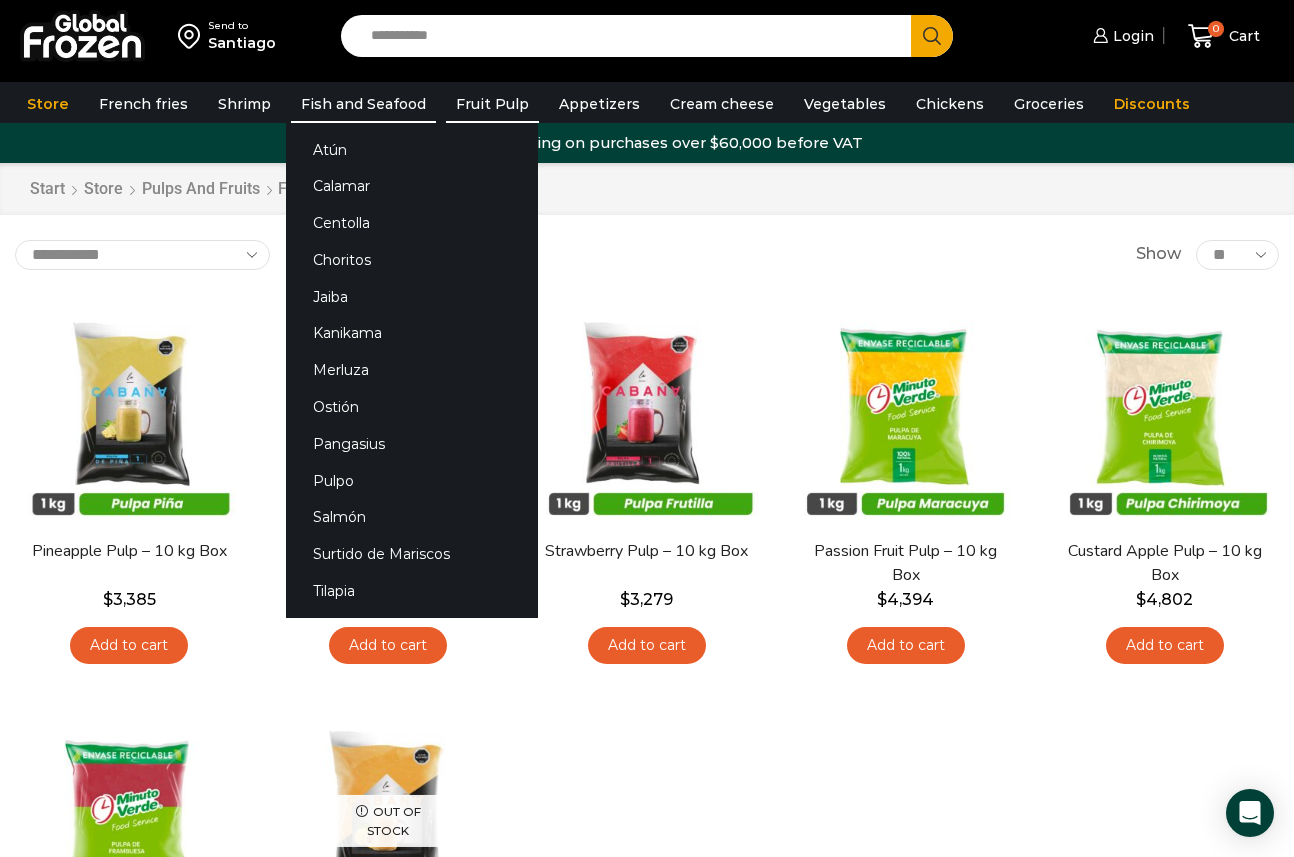 click on "Fish and Seafood" at bounding box center [363, 104] 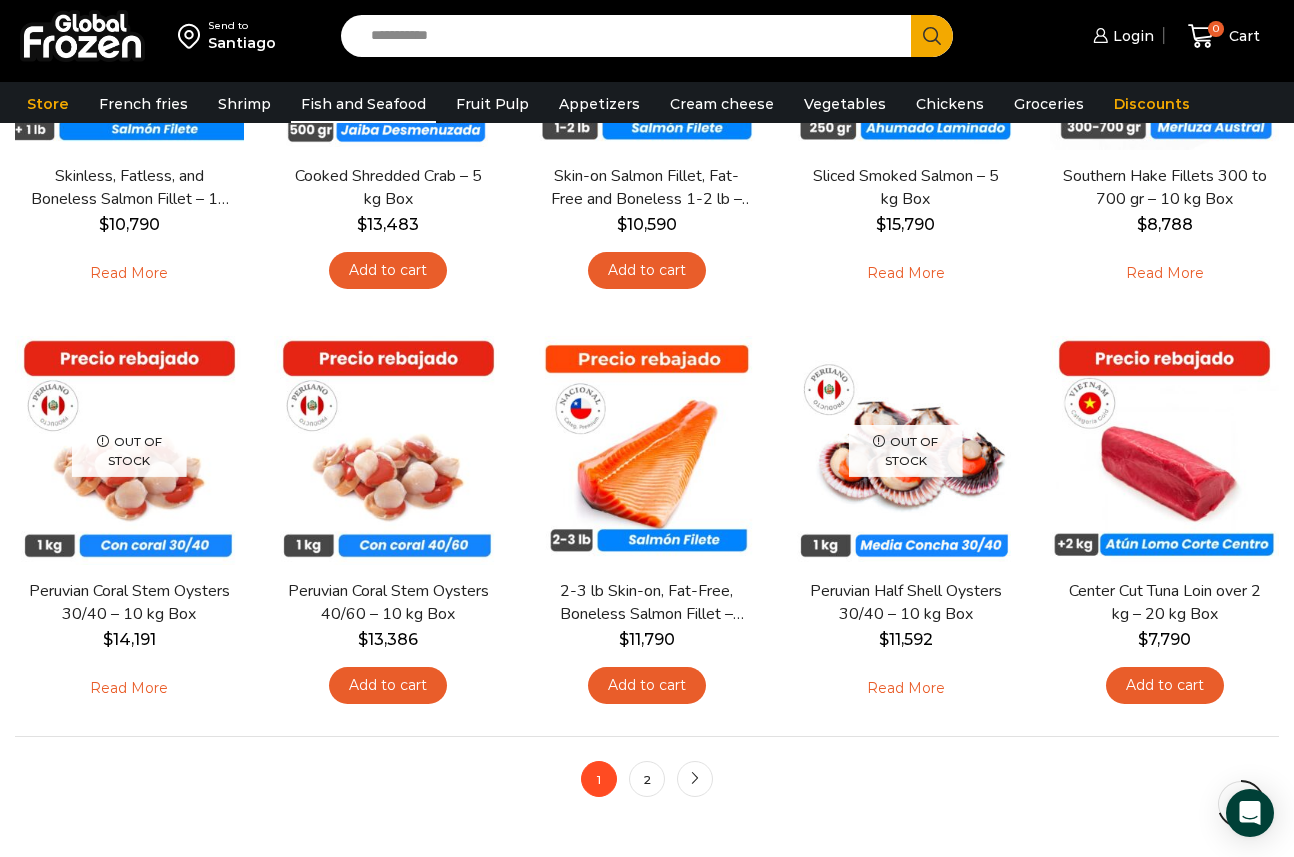scroll, scrollTop: 1211, scrollLeft: 0, axis: vertical 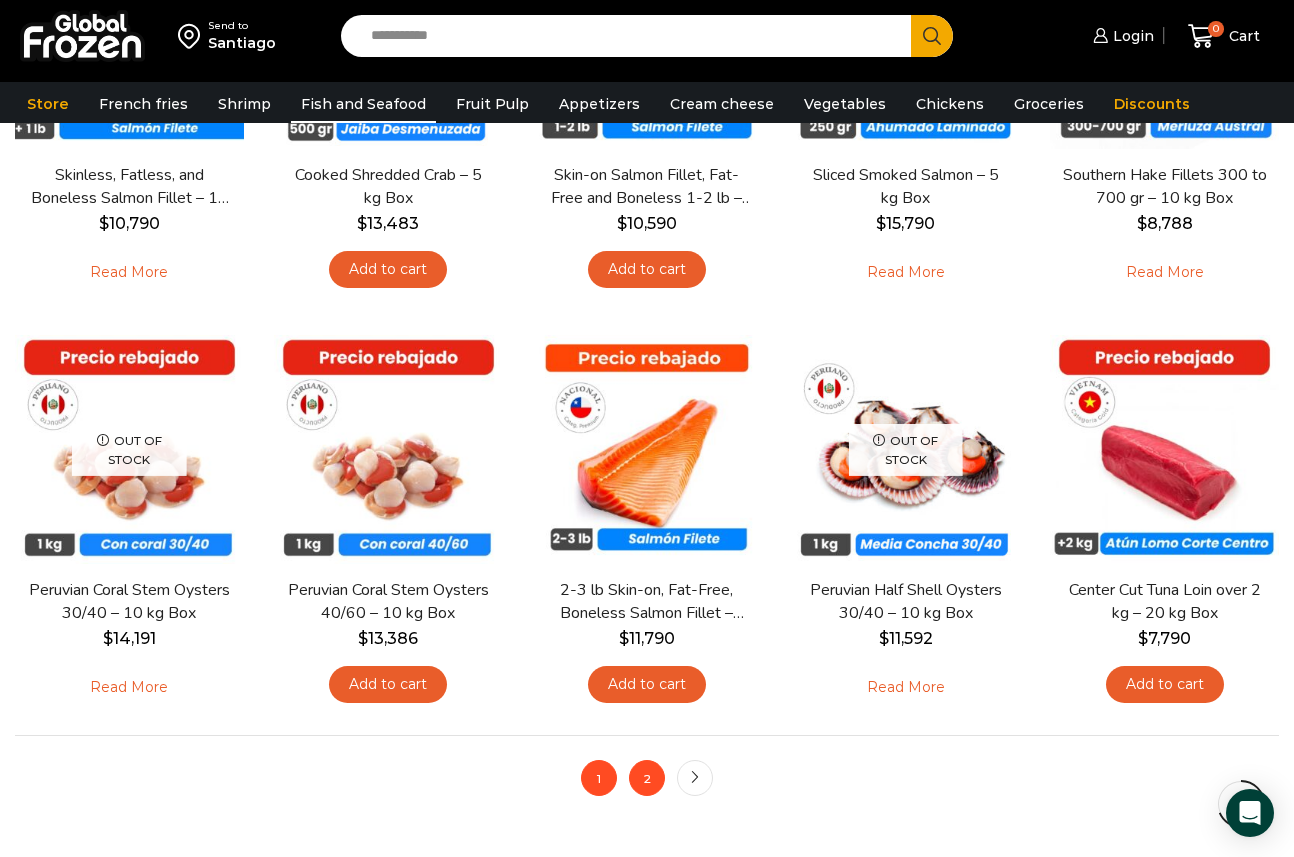 click on "2" at bounding box center (647, 778) 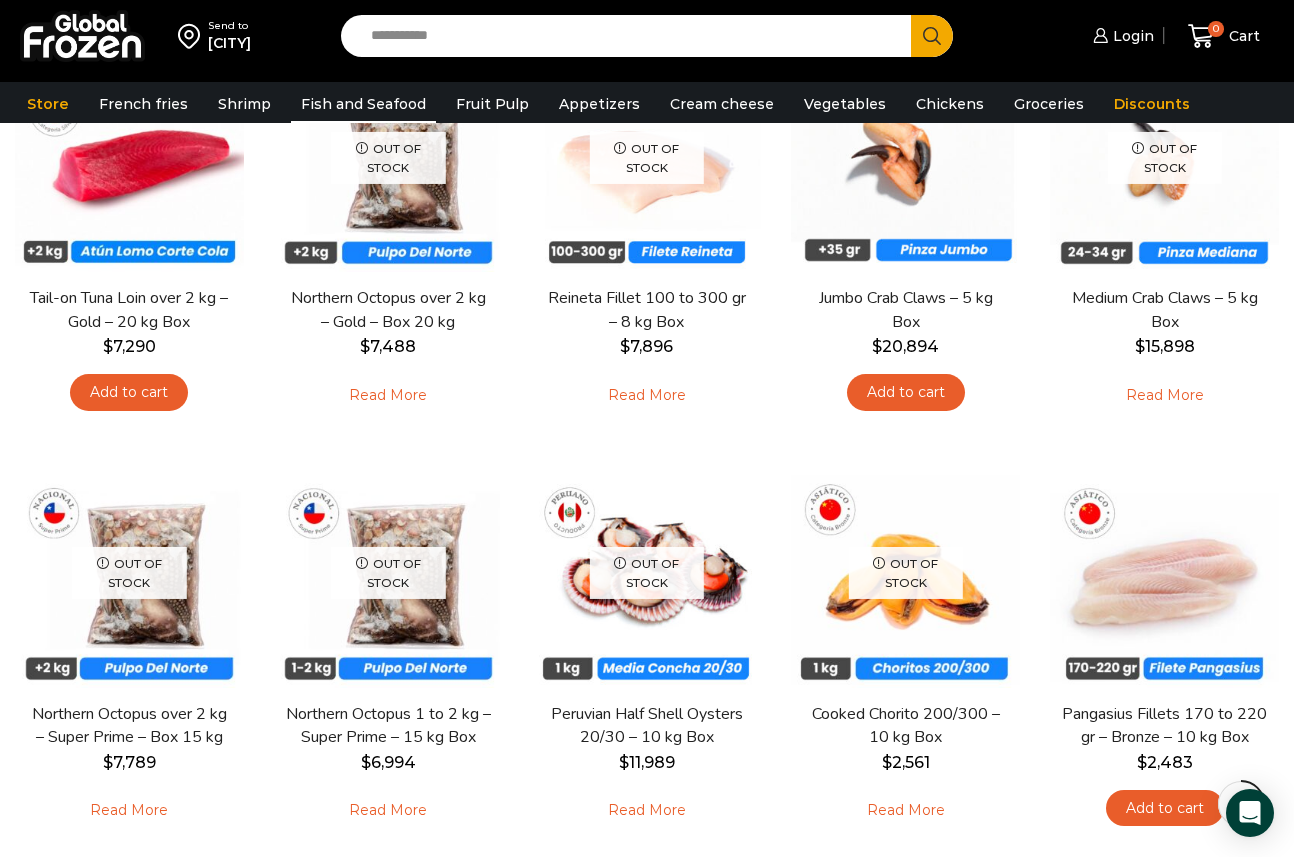 scroll, scrollTop: 84, scrollLeft: 0, axis: vertical 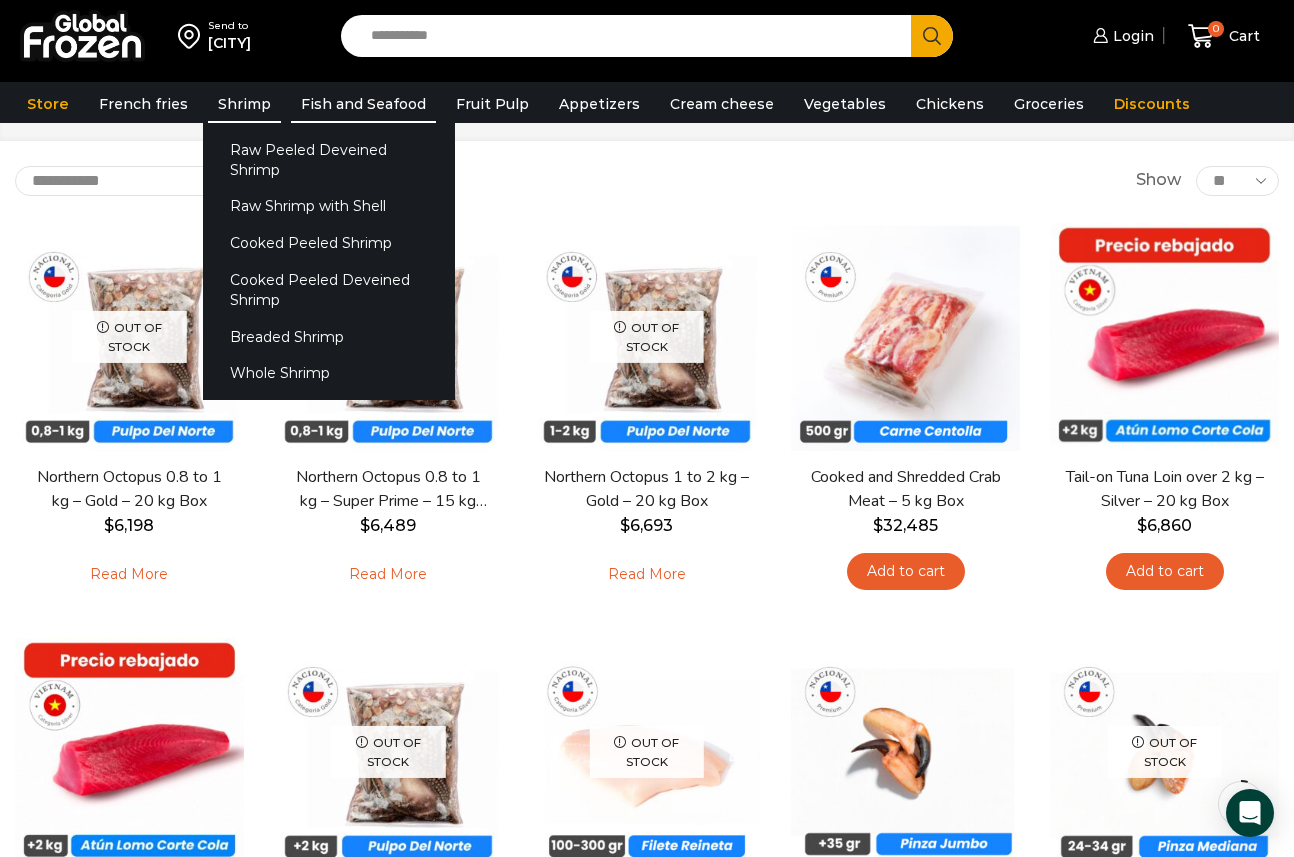 click on "Shrimp" at bounding box center (244, 104) 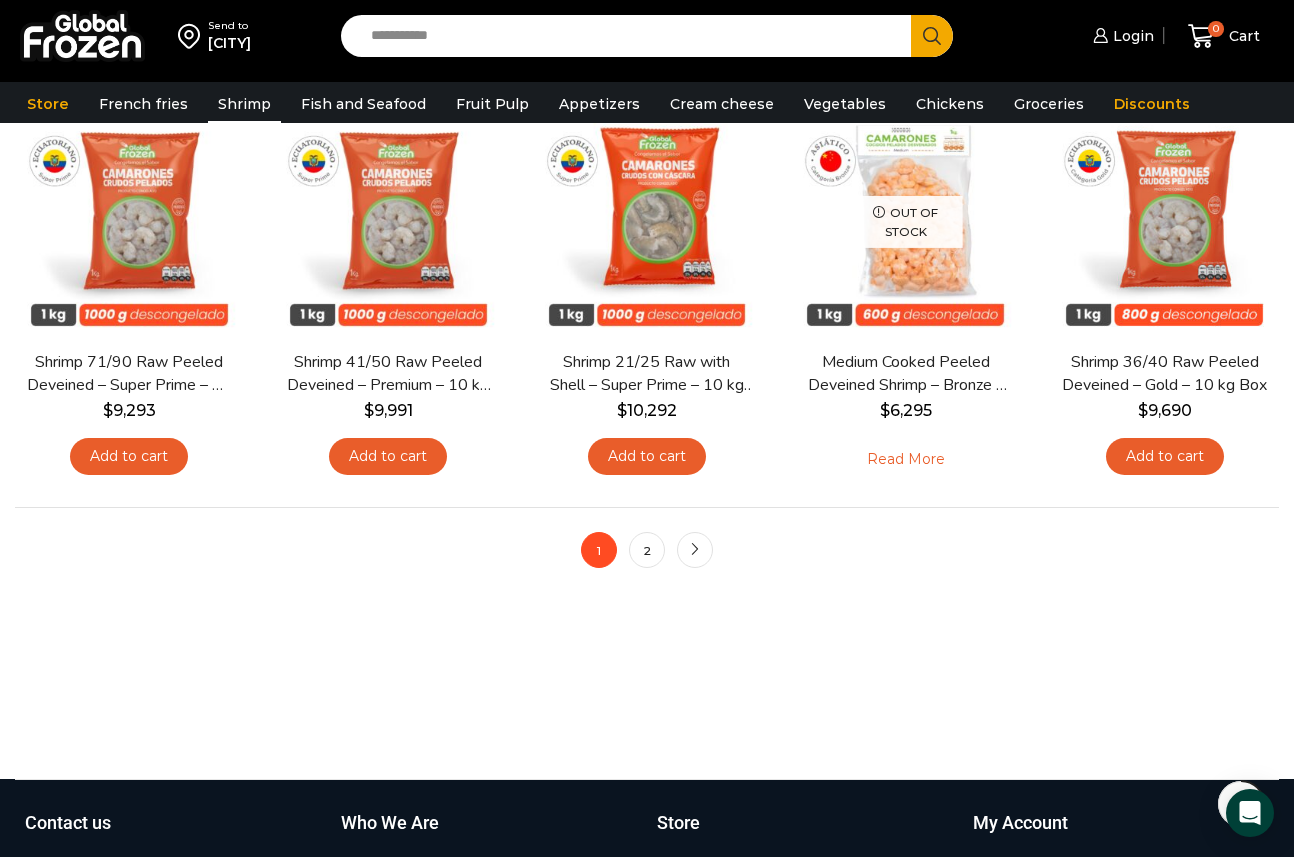 scroll, scrollTop: 1577, scrollLeft: 0, axis: vertical 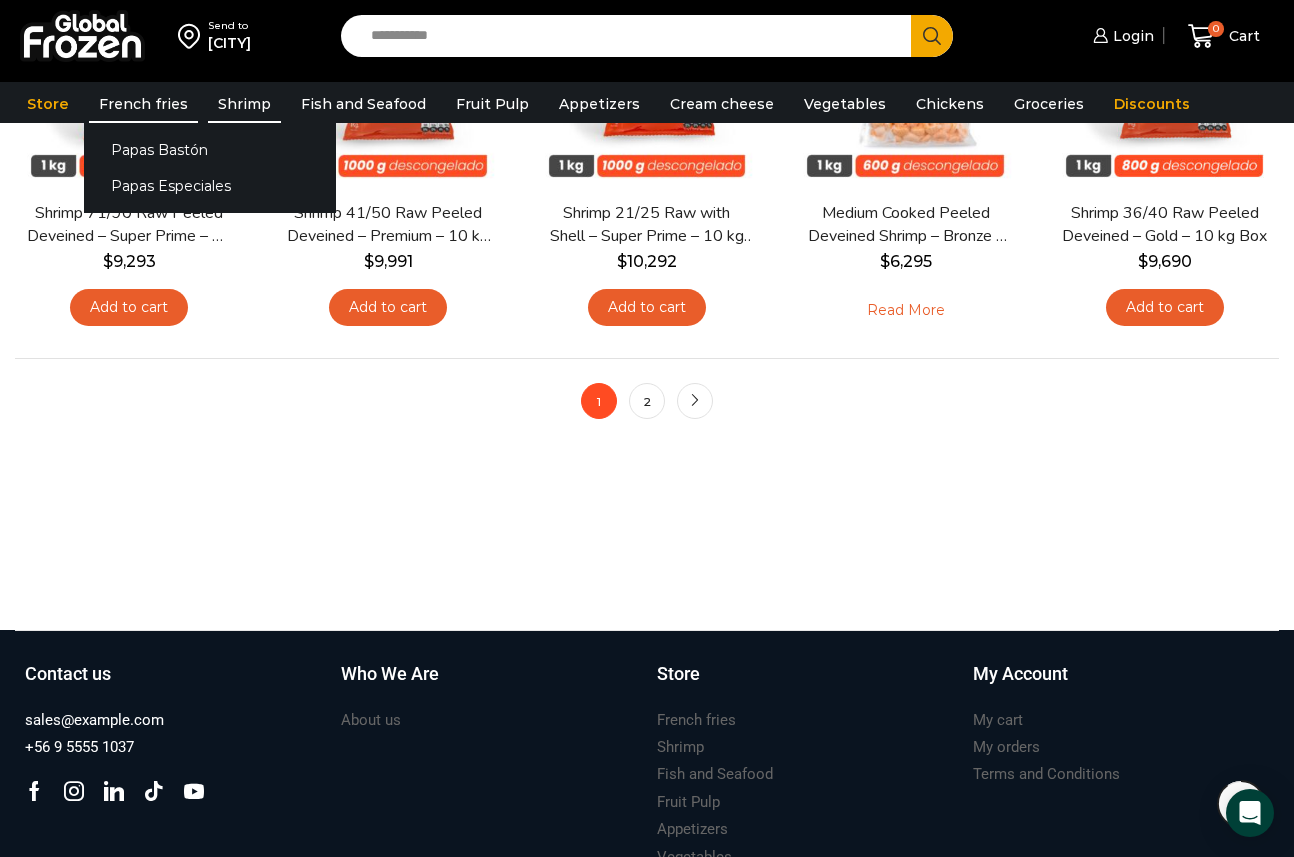 click on "French fries" at bounding box center [143, 104] 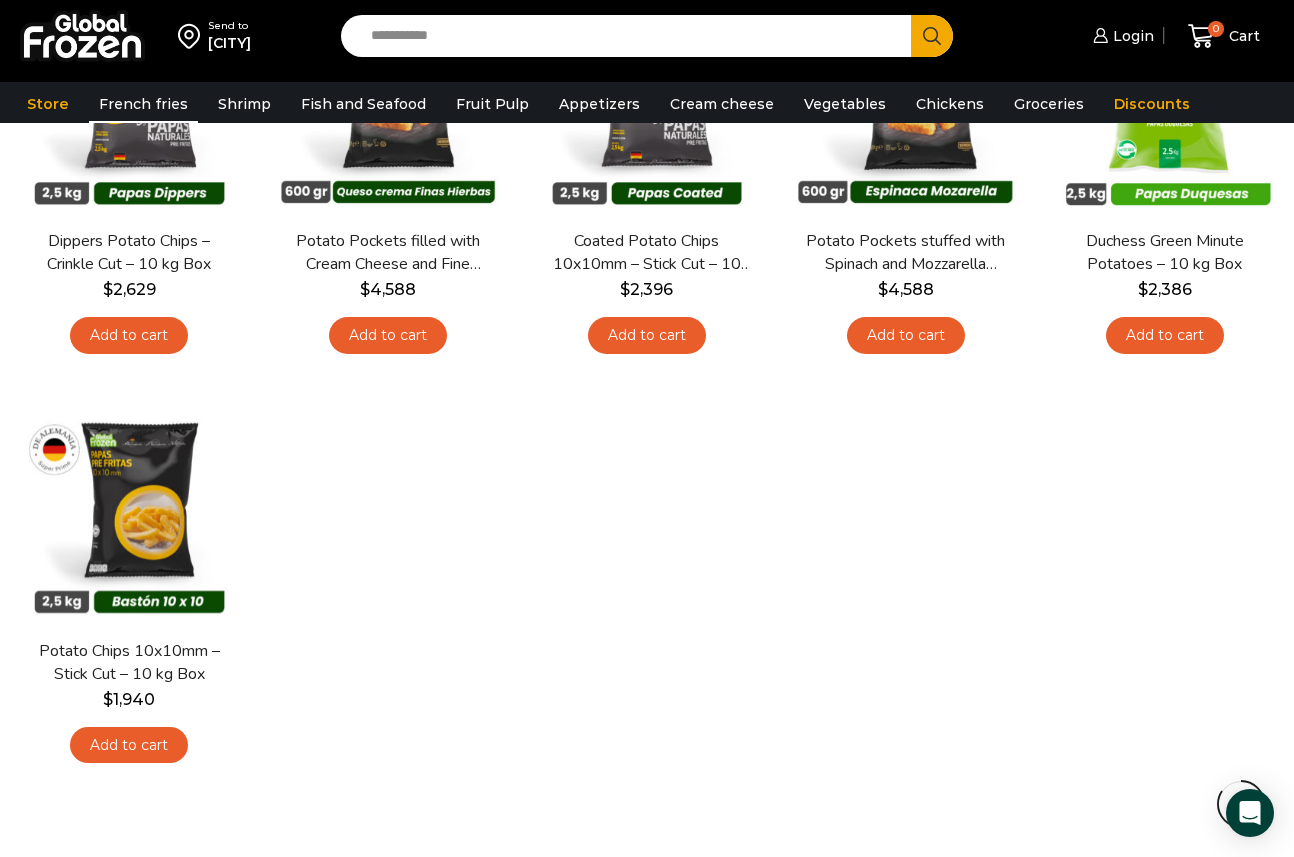 scroll, scrollTop: 1045, scrollLeft: 0, axis: vertical 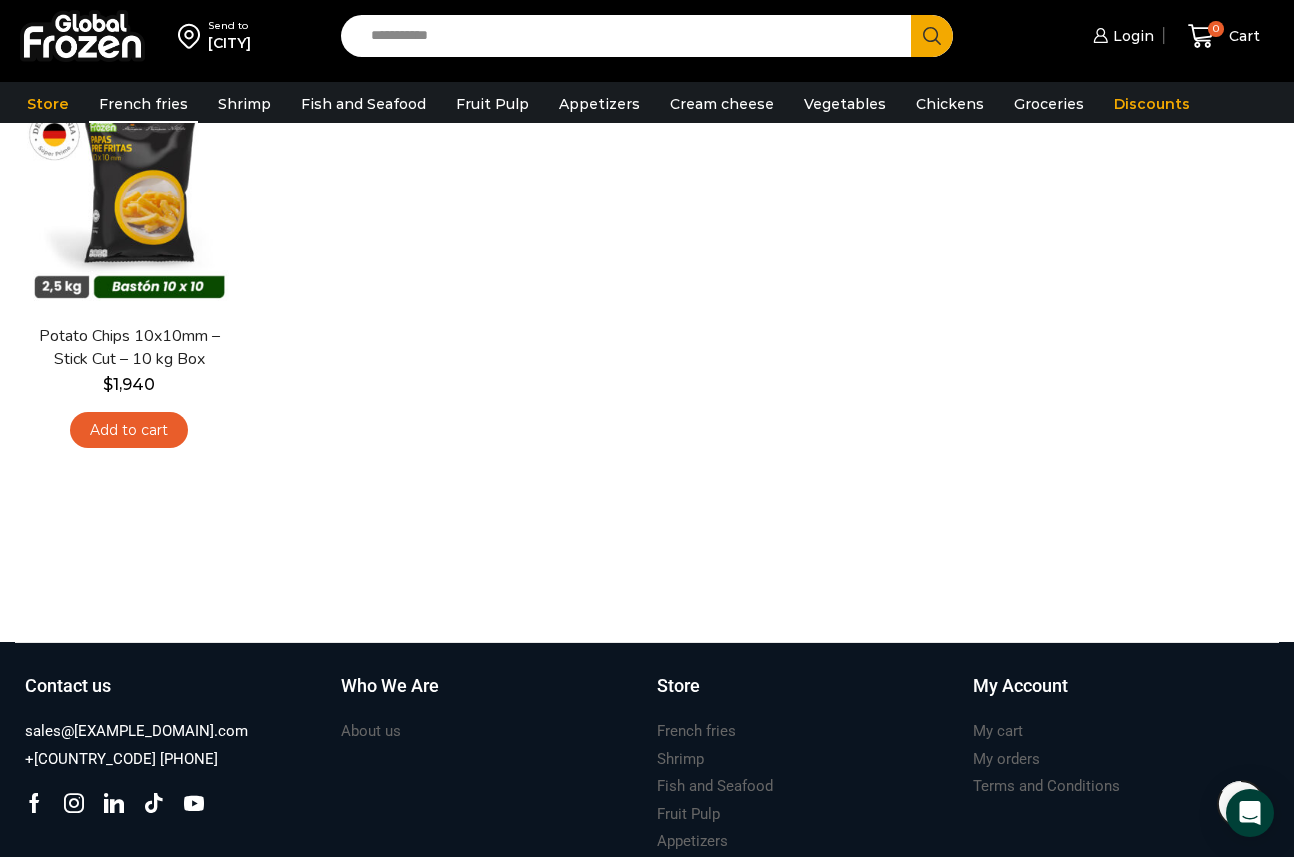 click at bounding box center (82, 36) 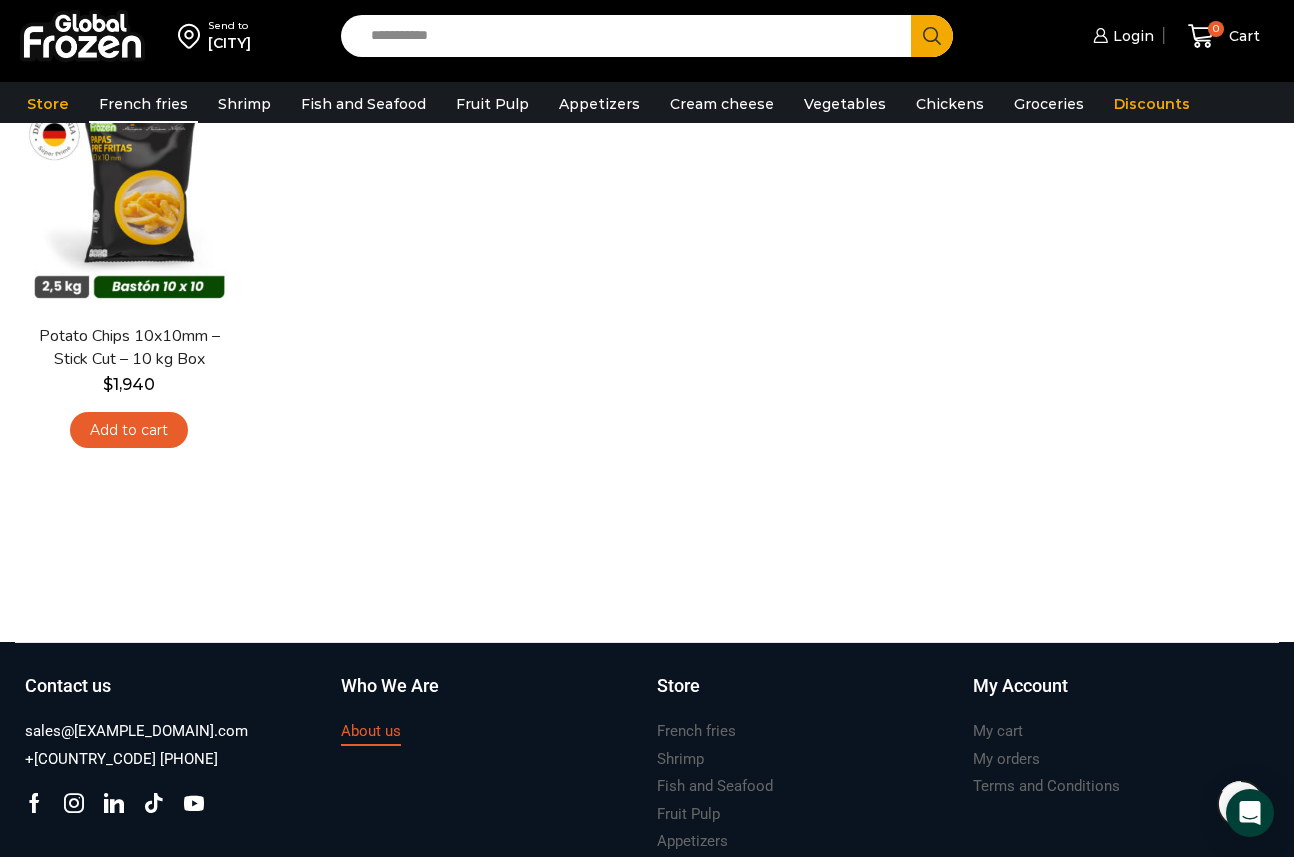 click on "About us" at bounding box center (371, 731) 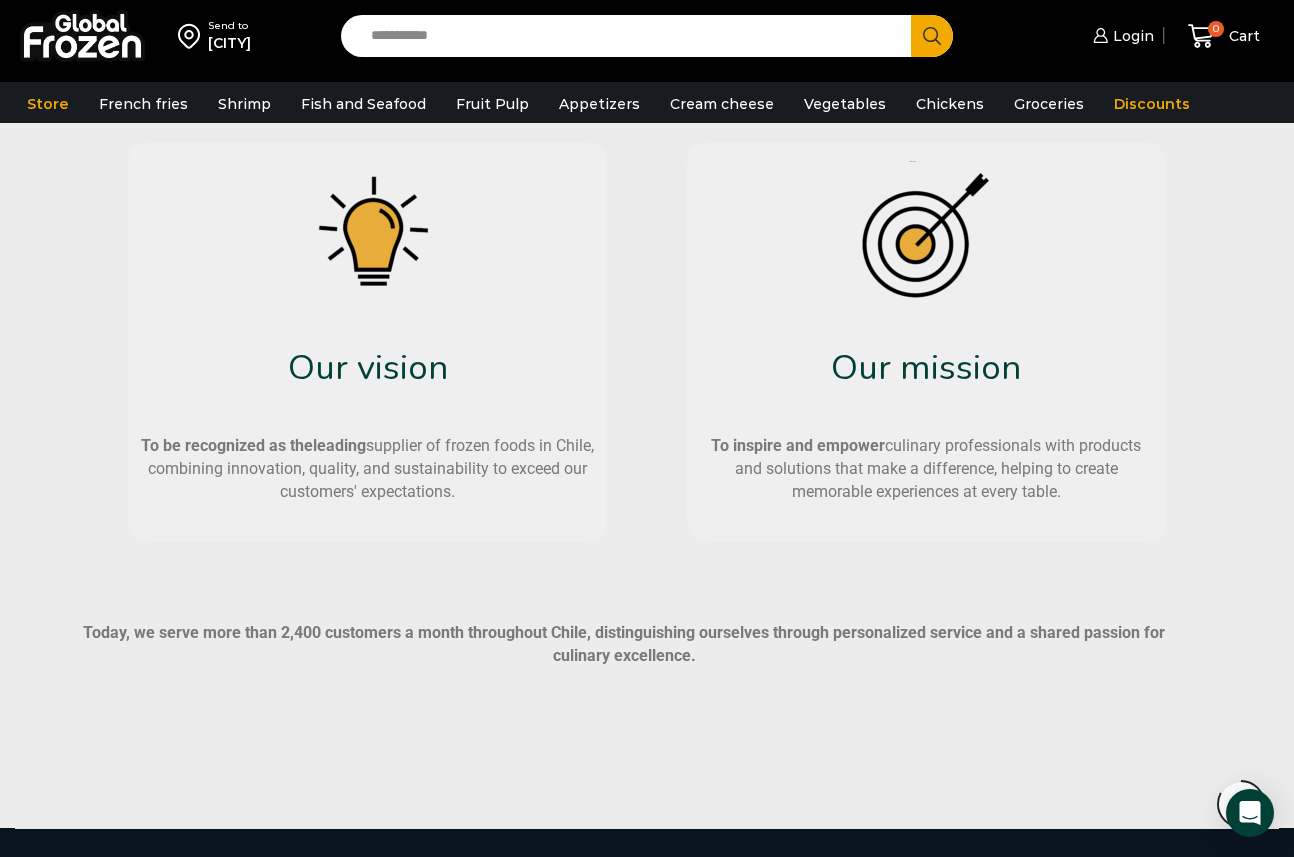 scroll, scrollTop: 1331, scrollLeft: 0, axis: vertical 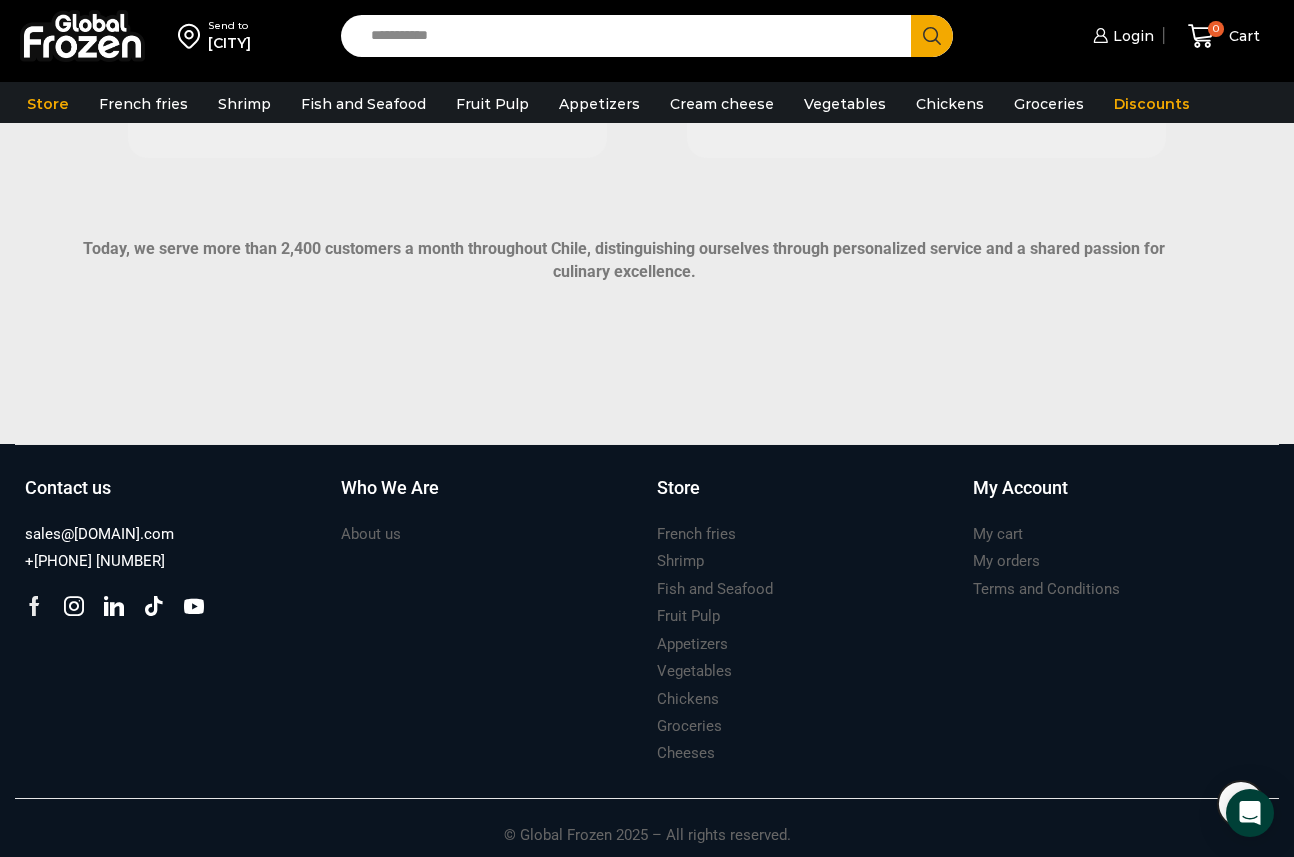 click at bounding box center (34, 606) 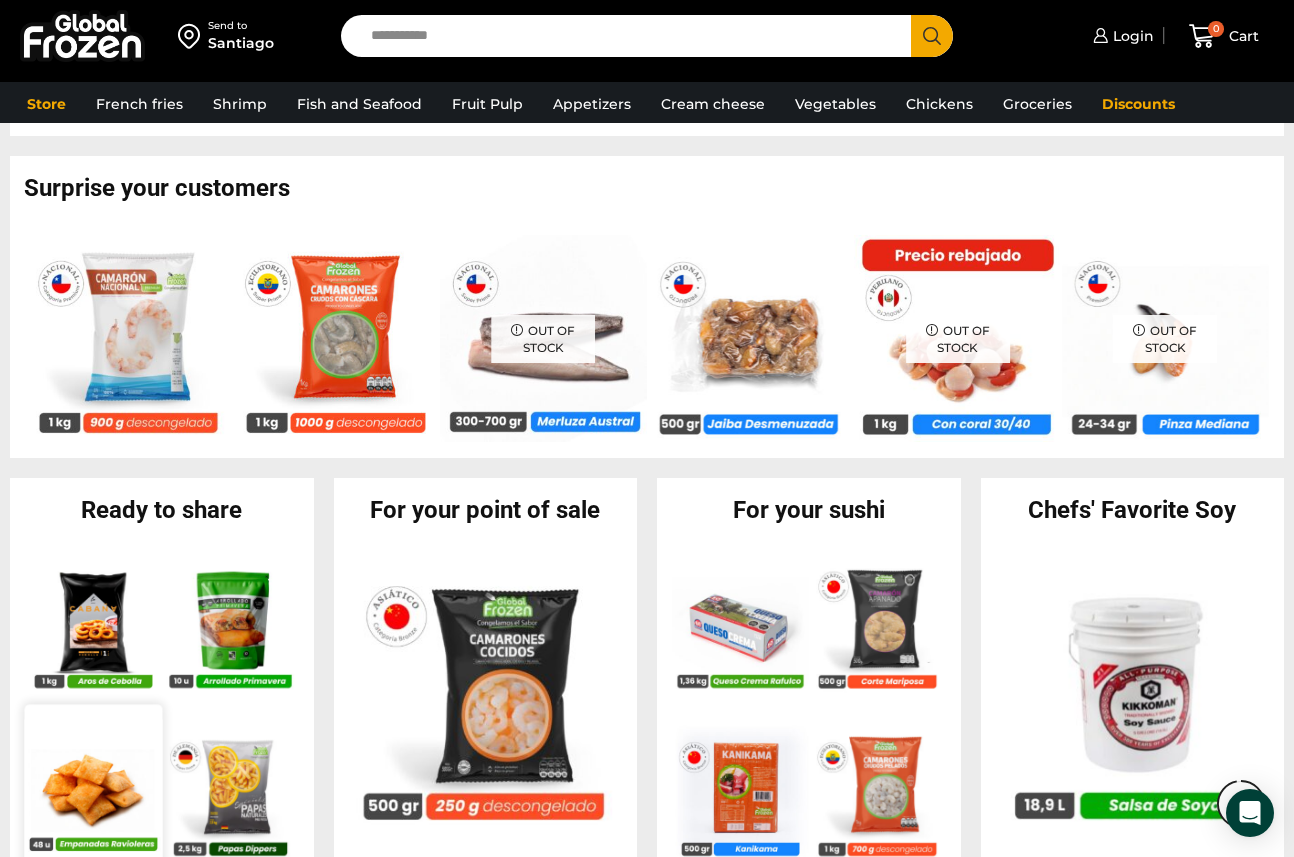 scroll, scrollTop: 1951, scrollLeft: 0, axis: vertical 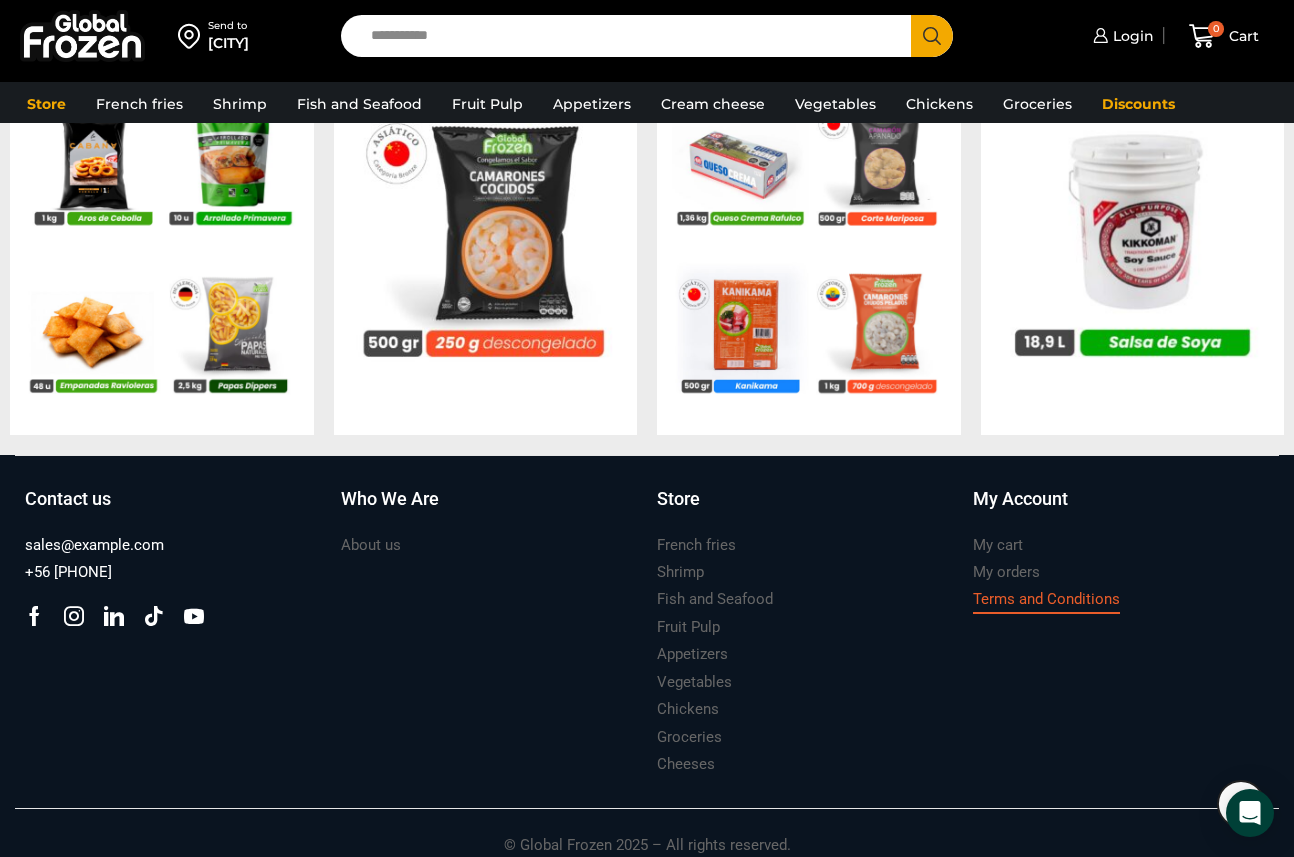 click on "Terms and Conditions" at bounding box center (1046, 599) 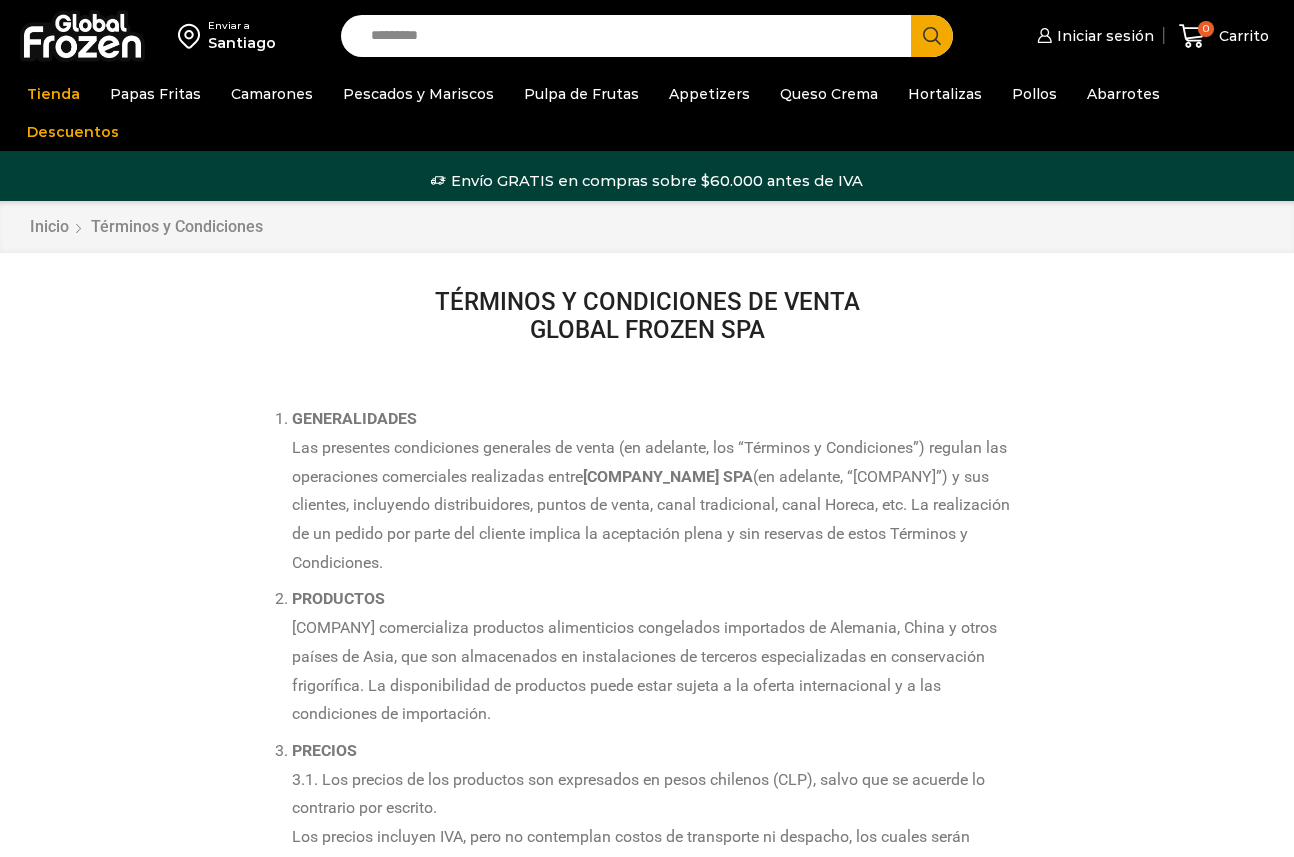 scroll, scrollTop: 0, scrollLeft: 0, axis: both 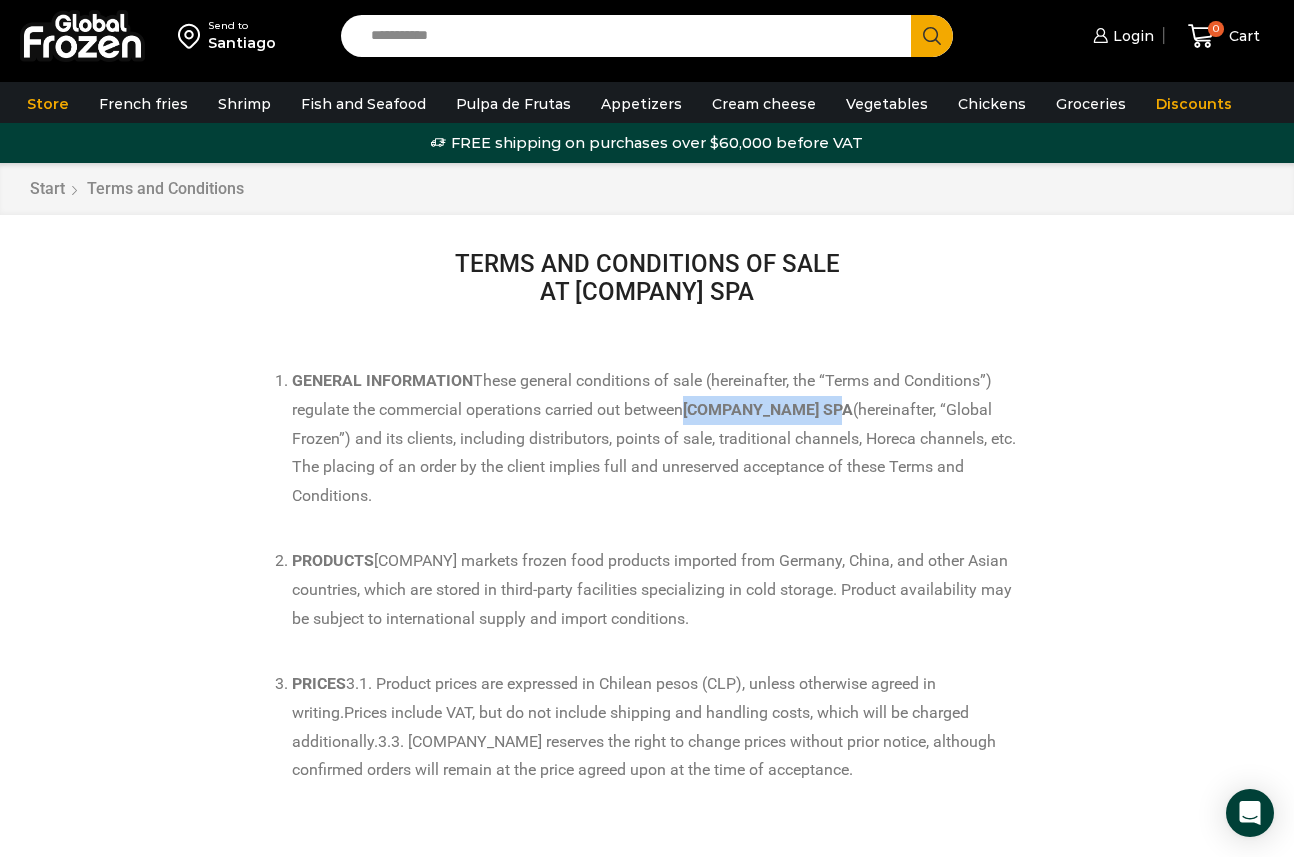 drag, startPoint x: 696, startPoint y: 401, endPoint x: 824, endPoint y: 402, distance: 128.0039 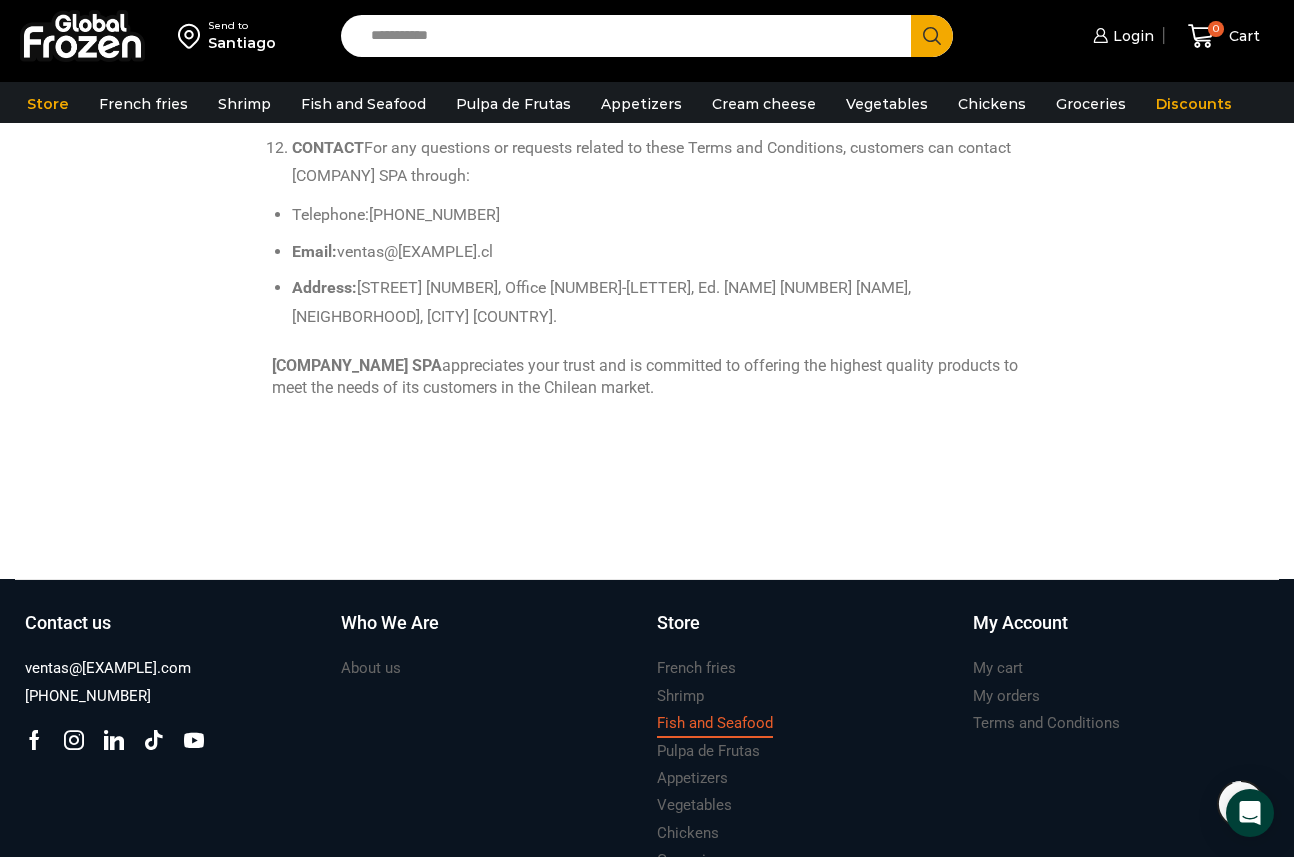 scroll, scrollTop: 2419, scrollLeft: 0, axis: vertical 